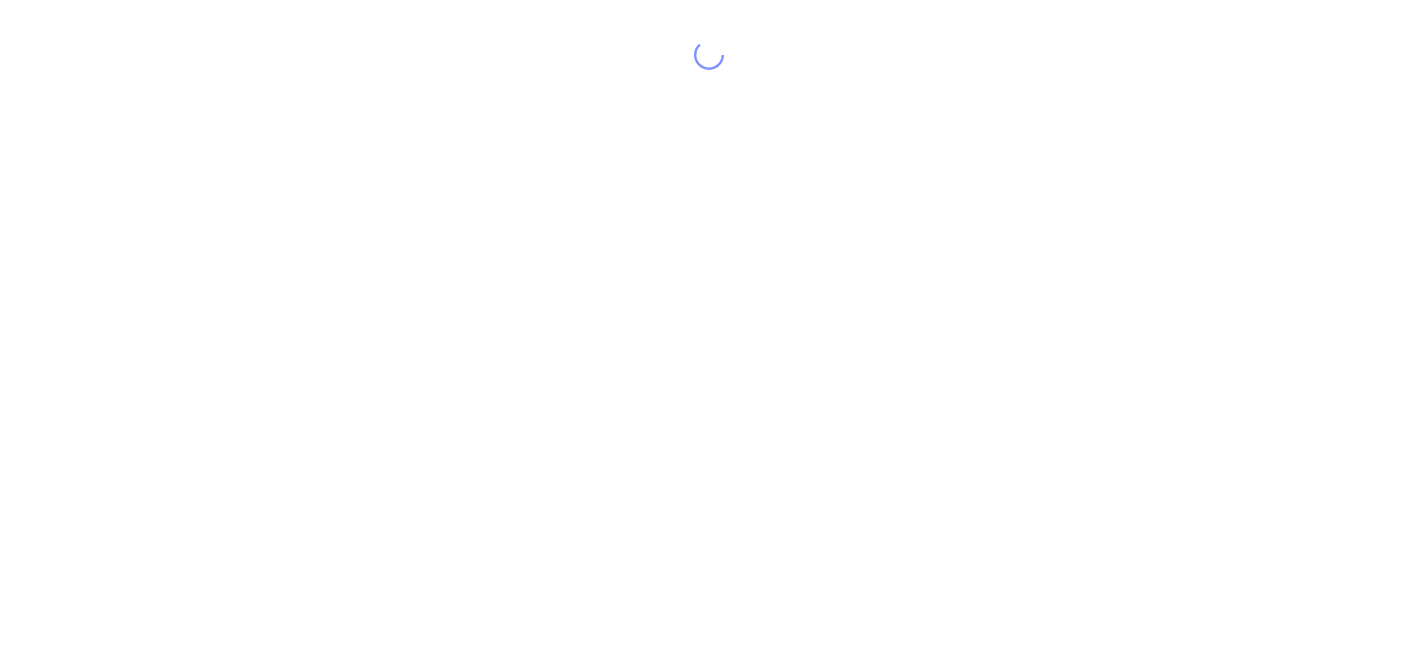 scroll, scrollTop: 0, scrollLeft: 0, axis: both 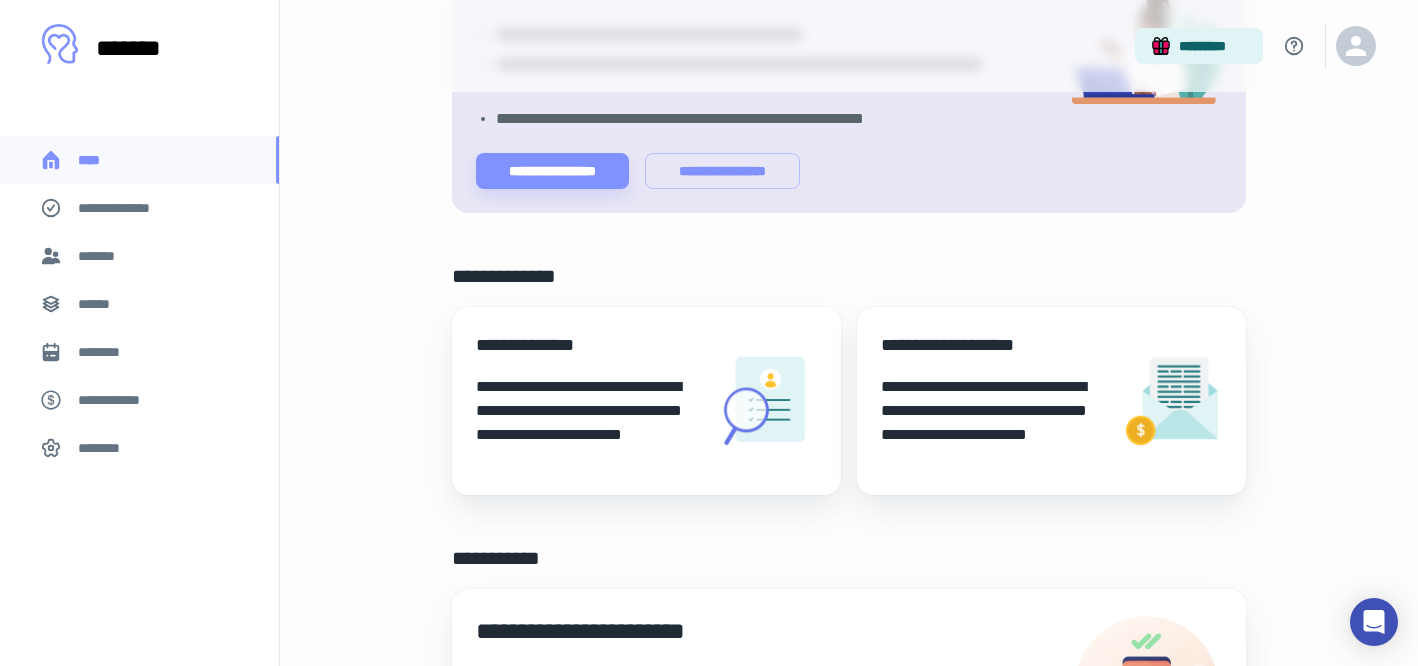 click on "**********" at bounding box center [127, 208] 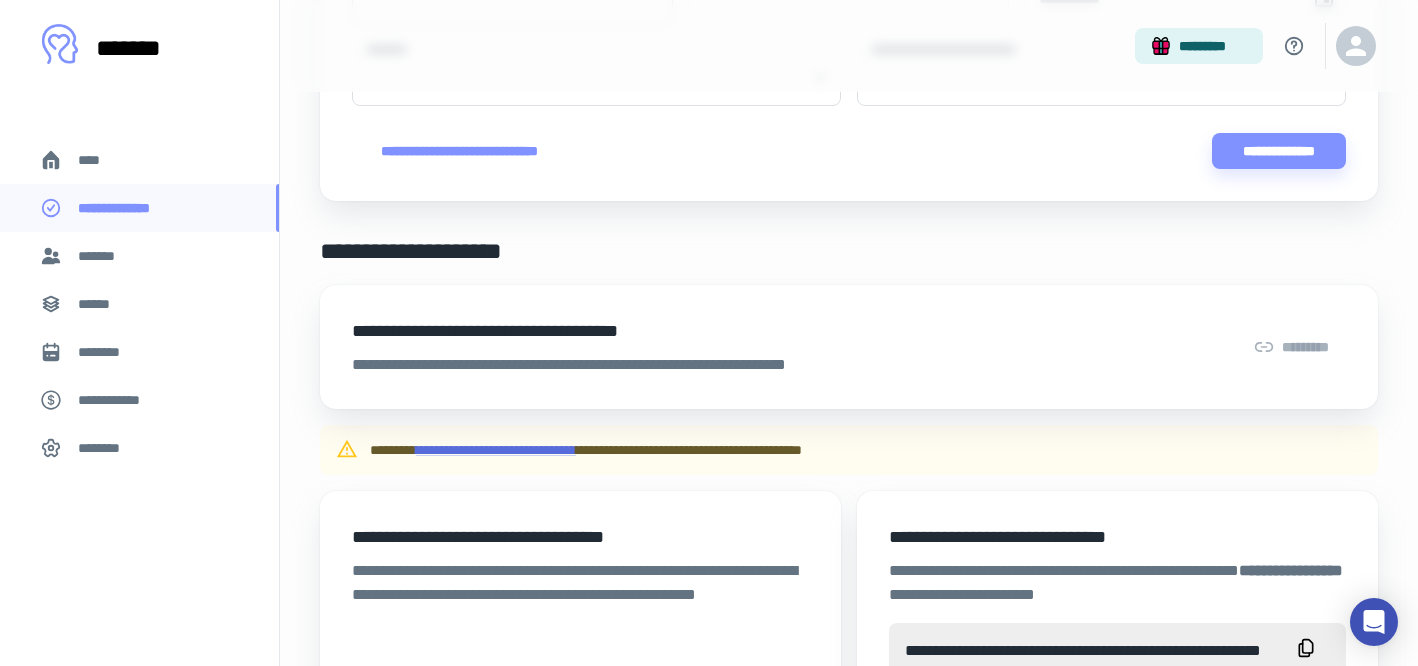 scroll, scrollTop: 315, scrollLeft: 0, axis: vertical 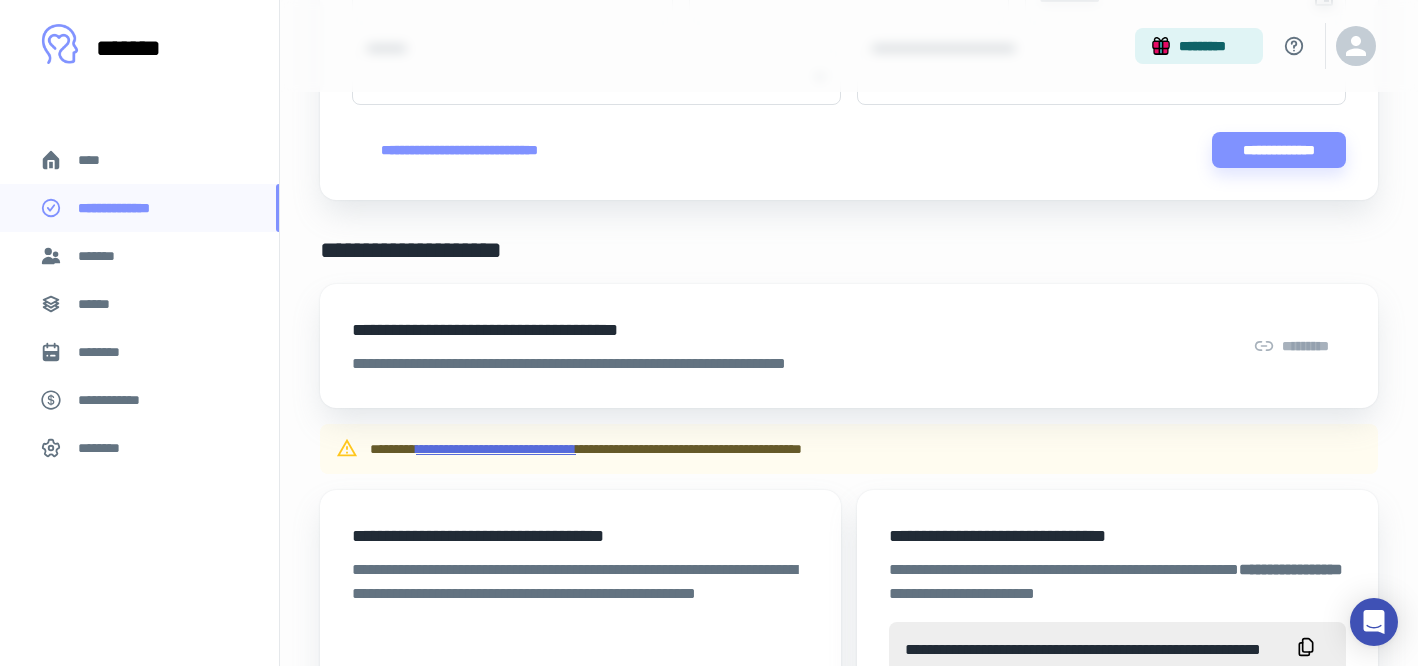 click on "**********" at bounding box center (496, 449) 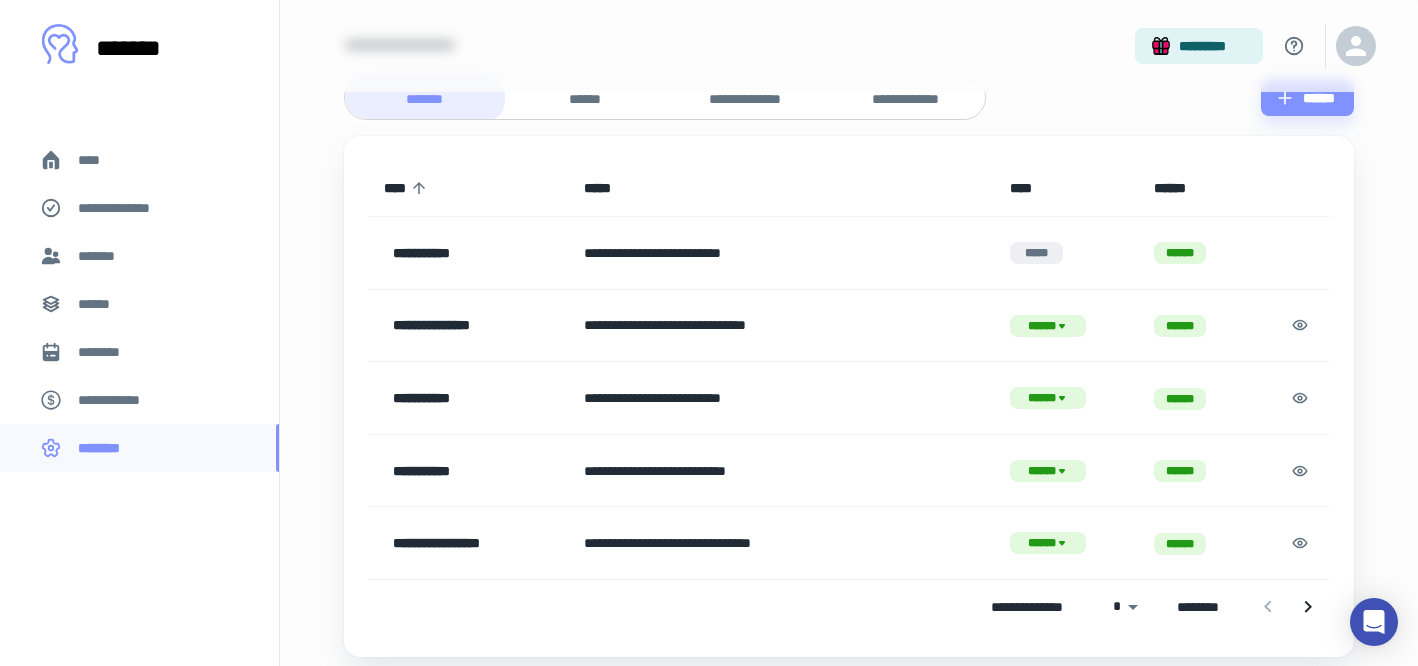 scroll, scrollTop: 0, scrollLeft: 0, axis: both 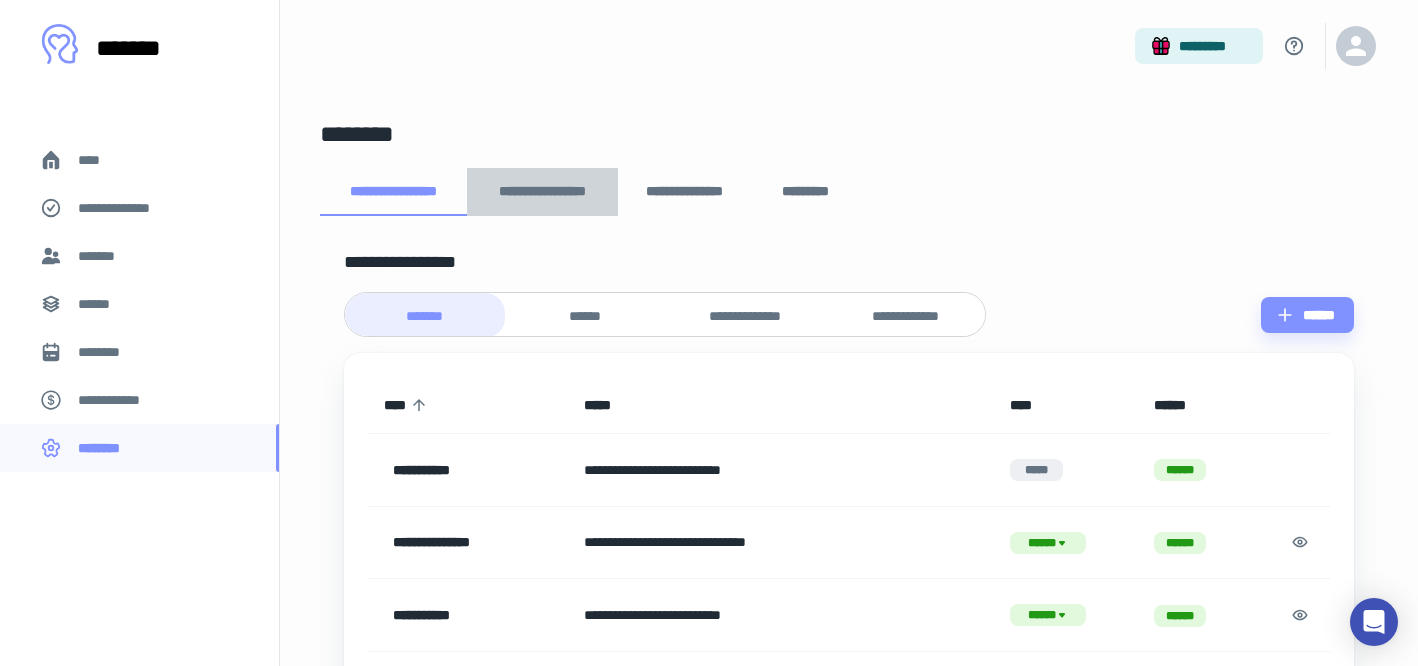 click on "**********" at bounding box center [542, 192] 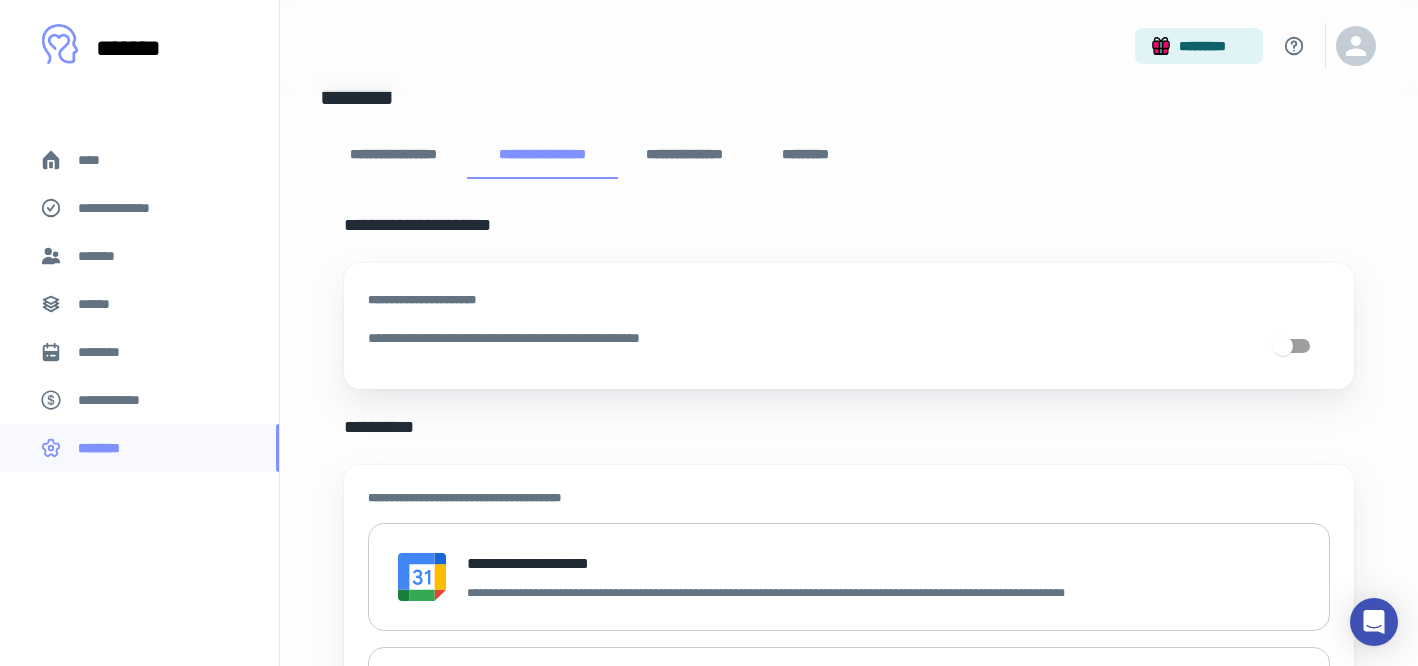 scroll, scrollTop: 20, scrollLeft: 0, axis: vertical 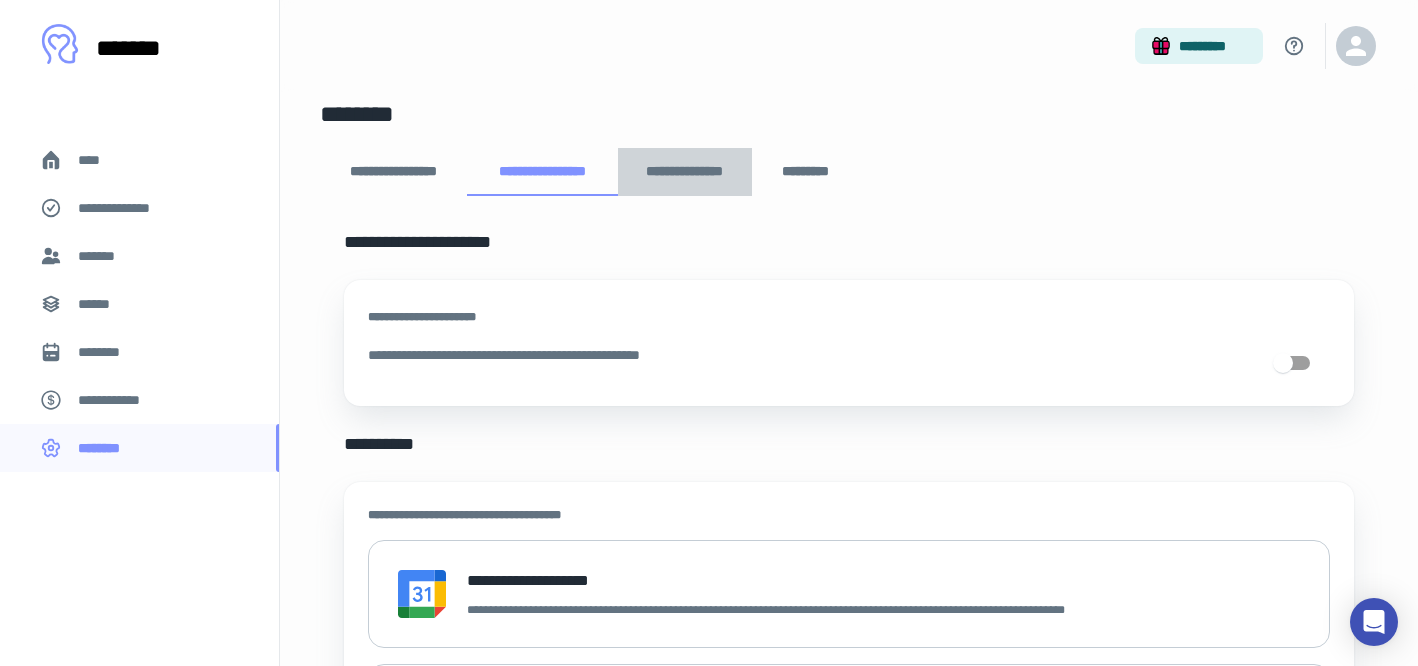 click on "**********" at bounding box center [685, 172] 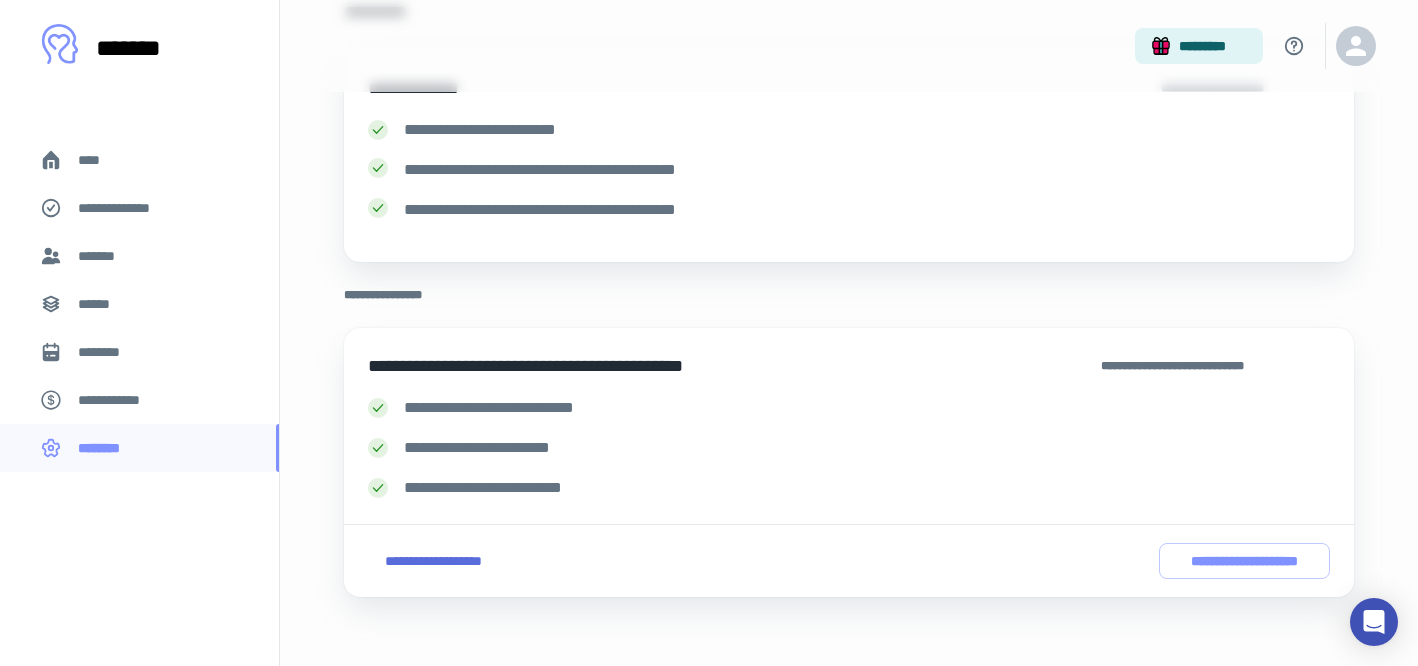 scroll, scrollTop: 261, scrollLeft: 0, axis: vertical 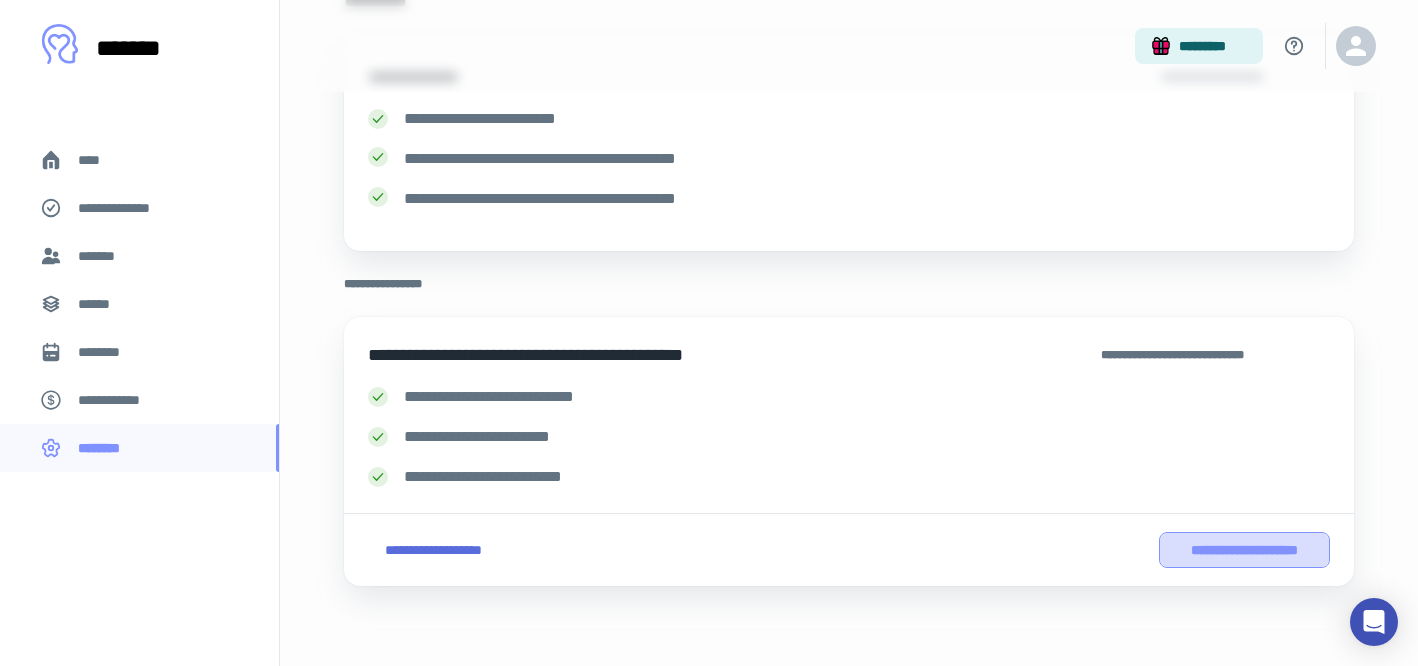 click on "**********" at bounding box center (1244, 550) 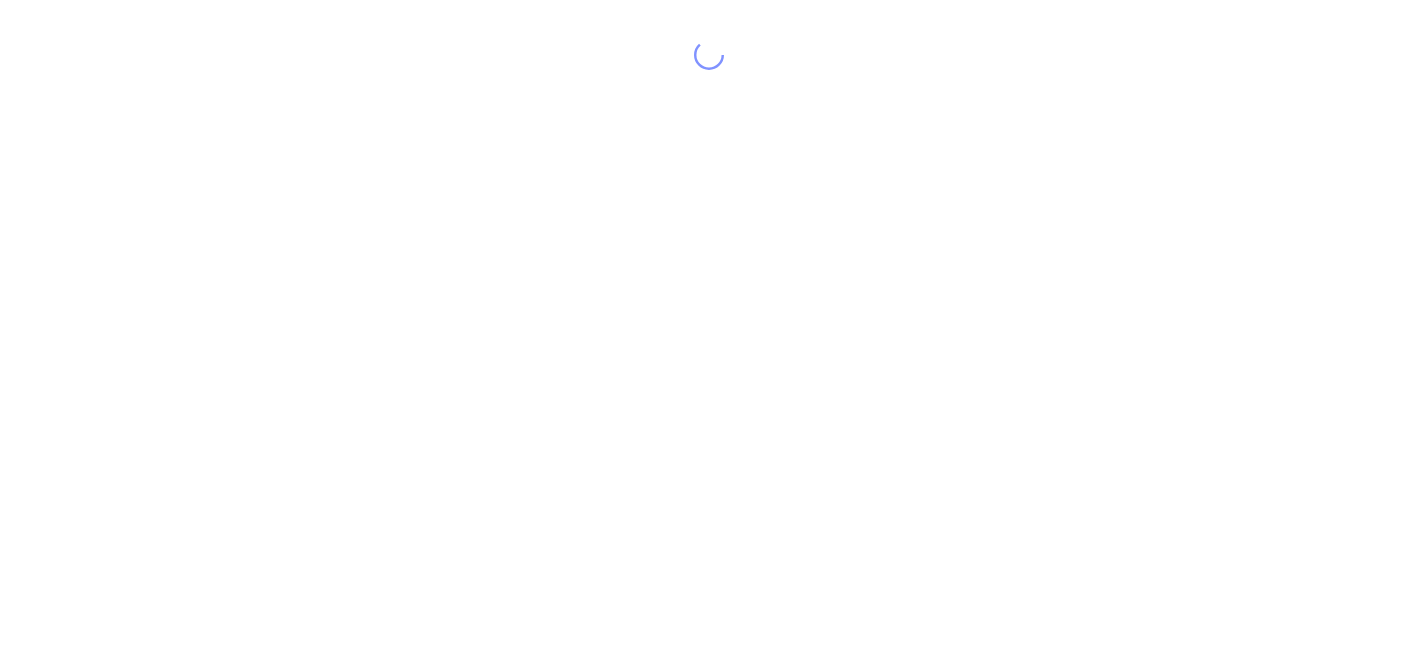 scroll, scrollTop: 40, scrollLeft: 0, axis: vertical 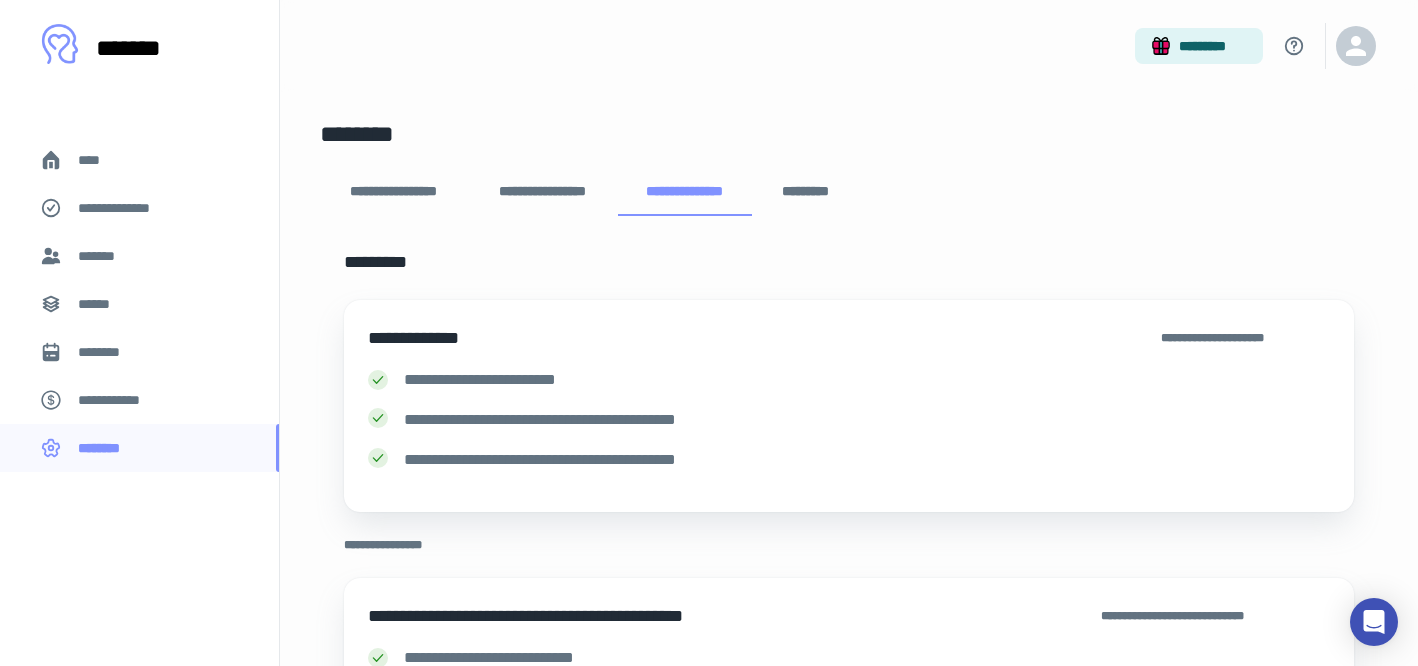 click on "**********" at bounding box center [393, 192] 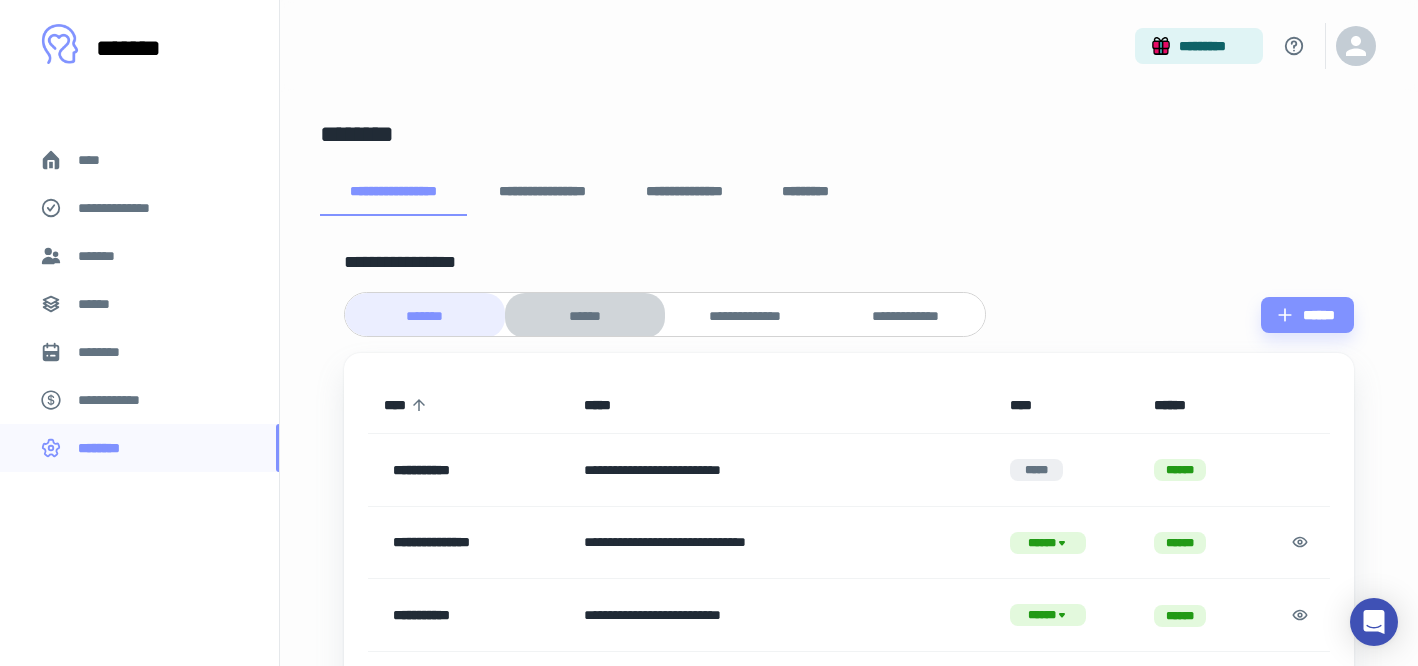 click on "******" at bounding box center (585, 316) 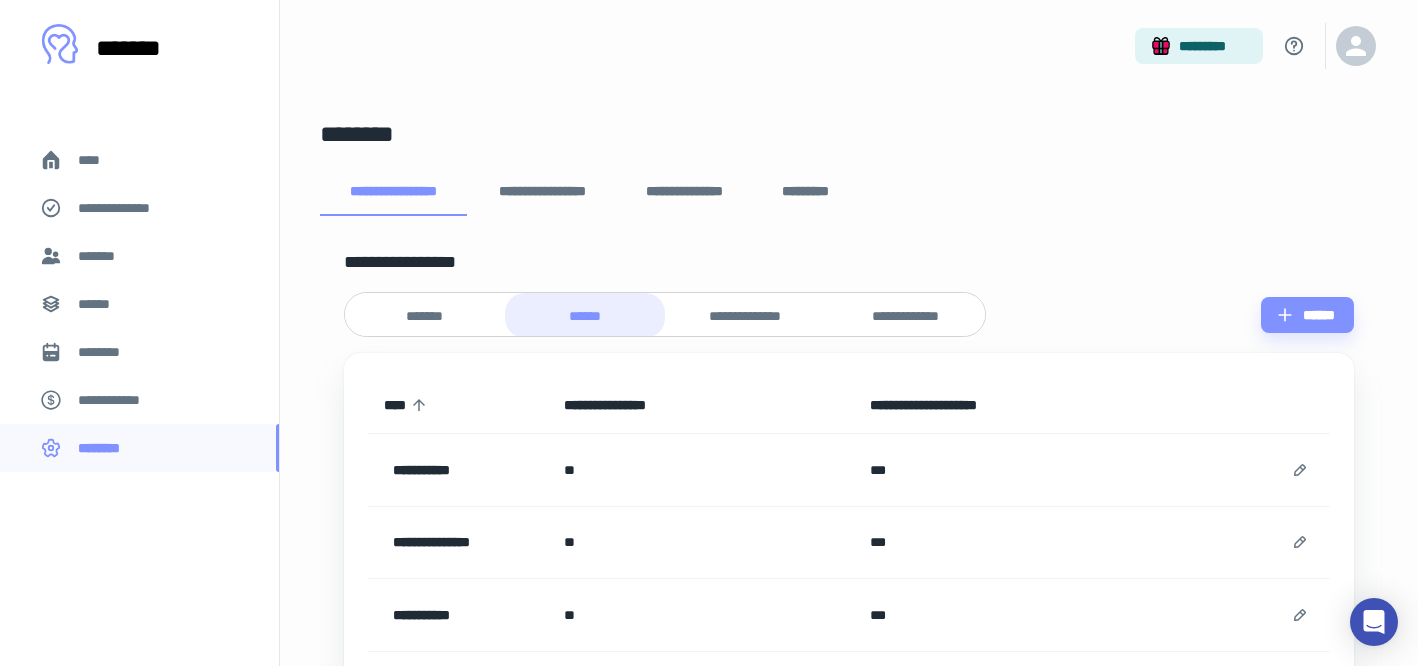 click on "**********" at bounding box center [744, 316] 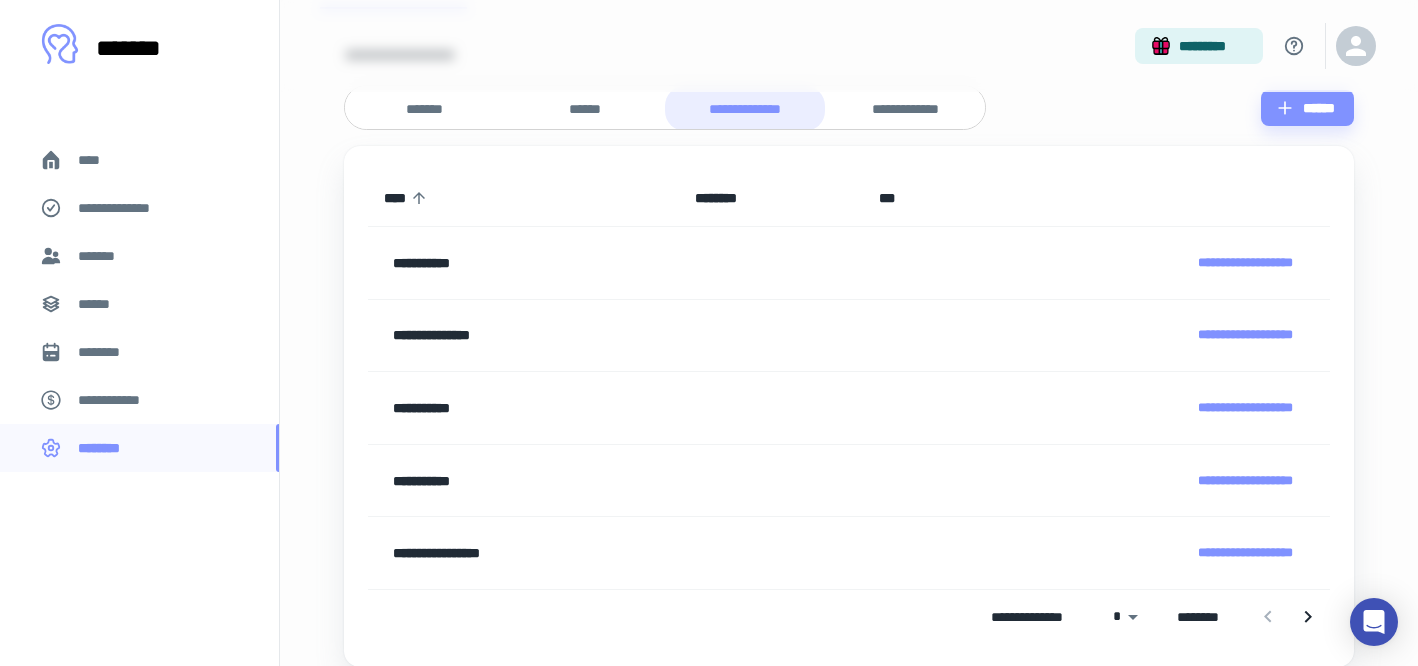 scroll, scrollTop: 212, scrollLeft: 0, axis: vertical 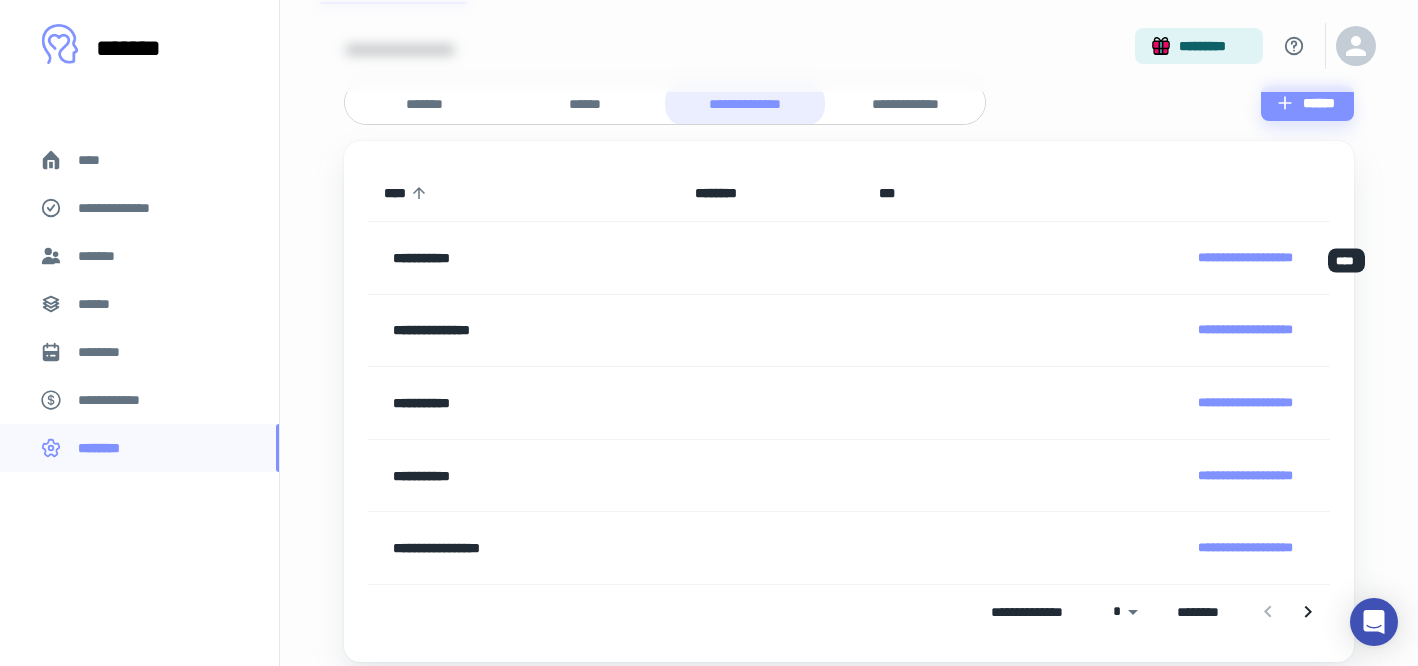 click on "**********" at bounding box center (1245, 258) 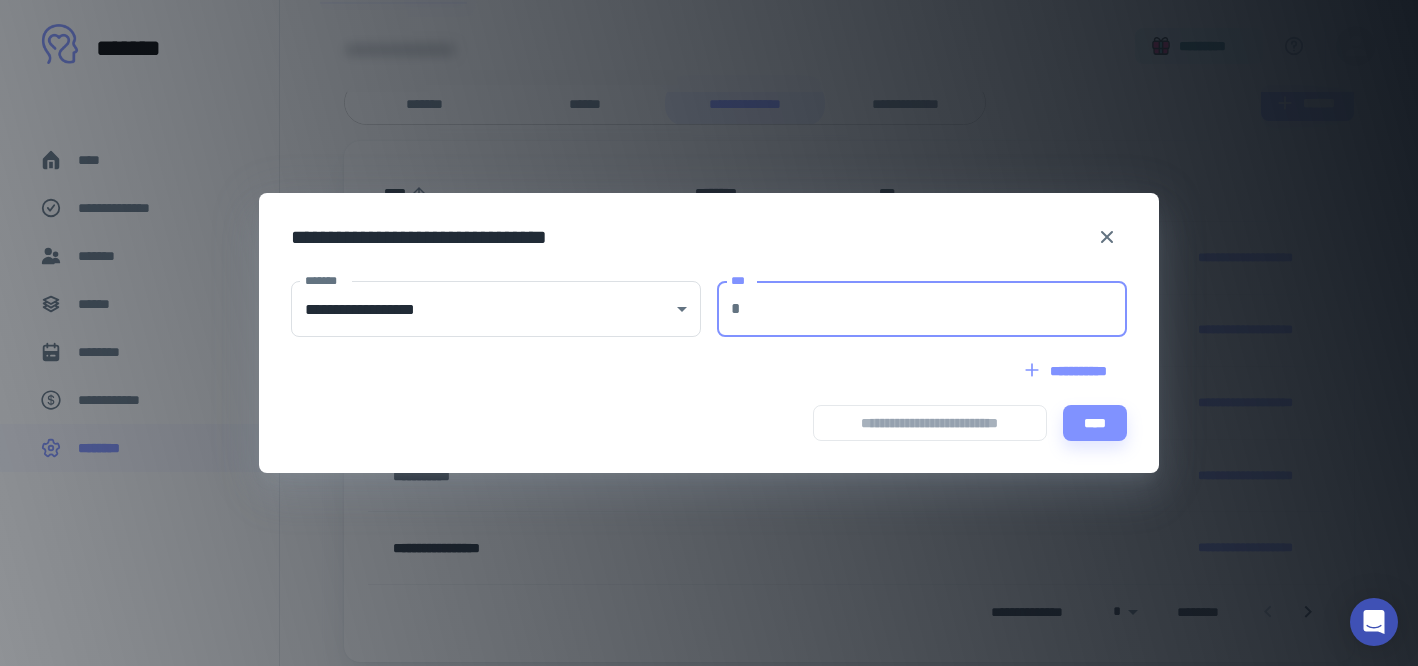 click on "***" at bounding box center [938, 309] 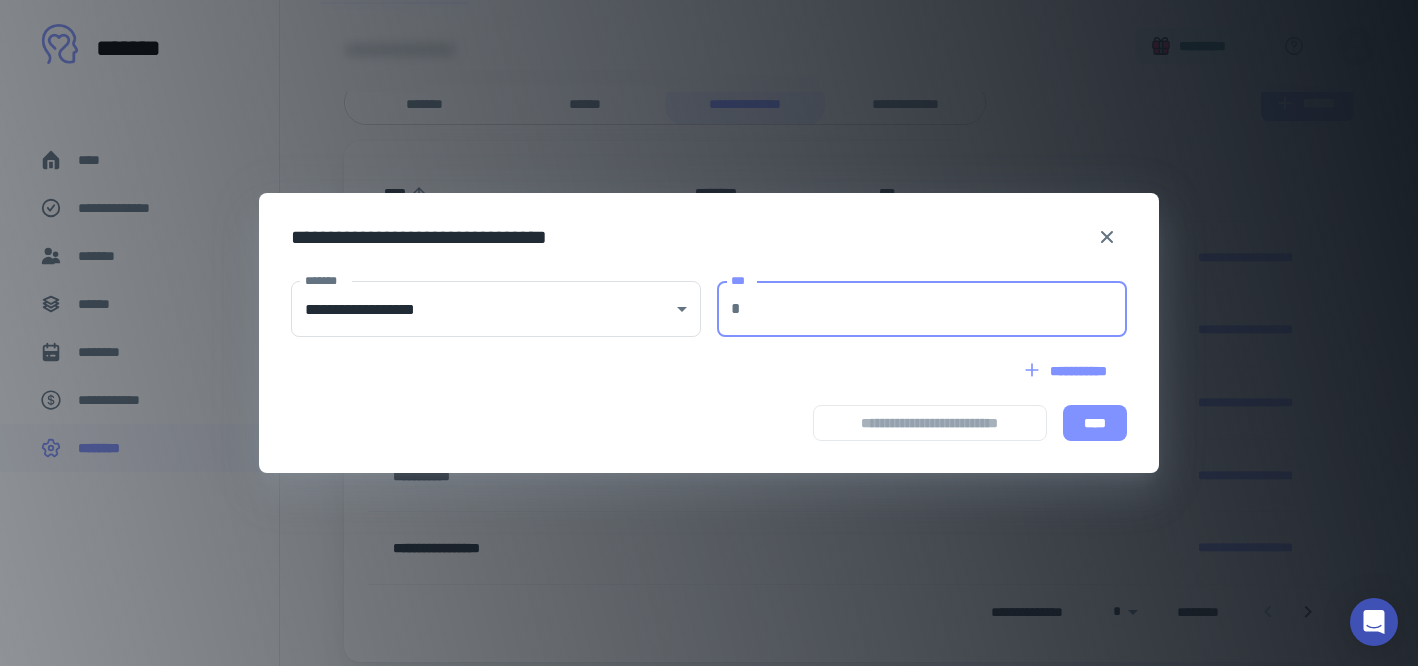 type on "***" 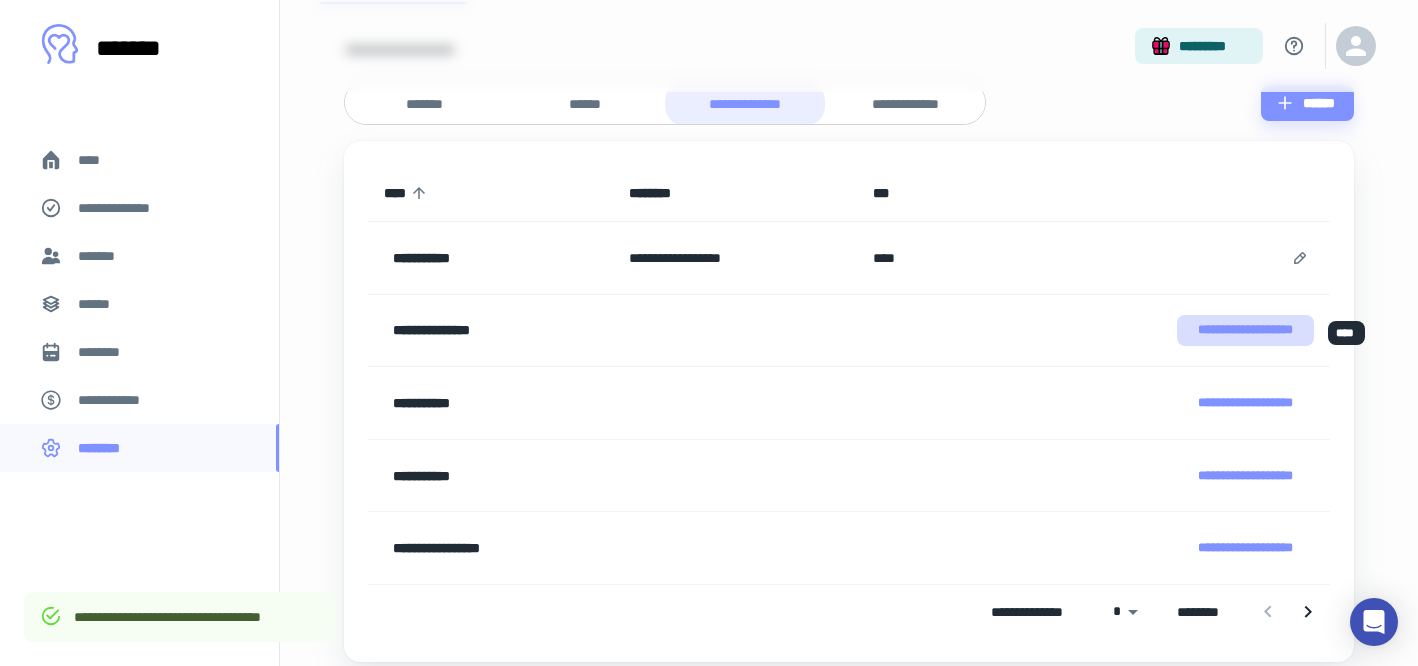 click on "**********" at bounding box center [1245, 330] 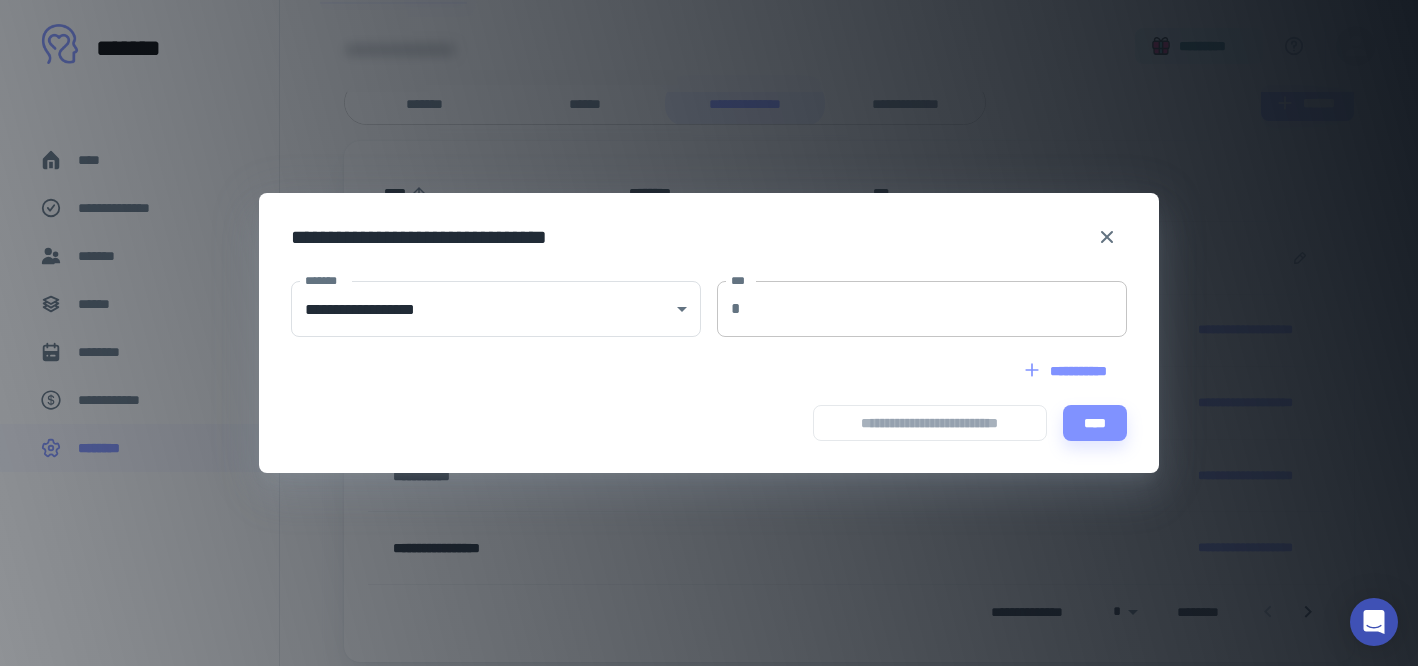 click on "***" at bounding box center [938, 309] 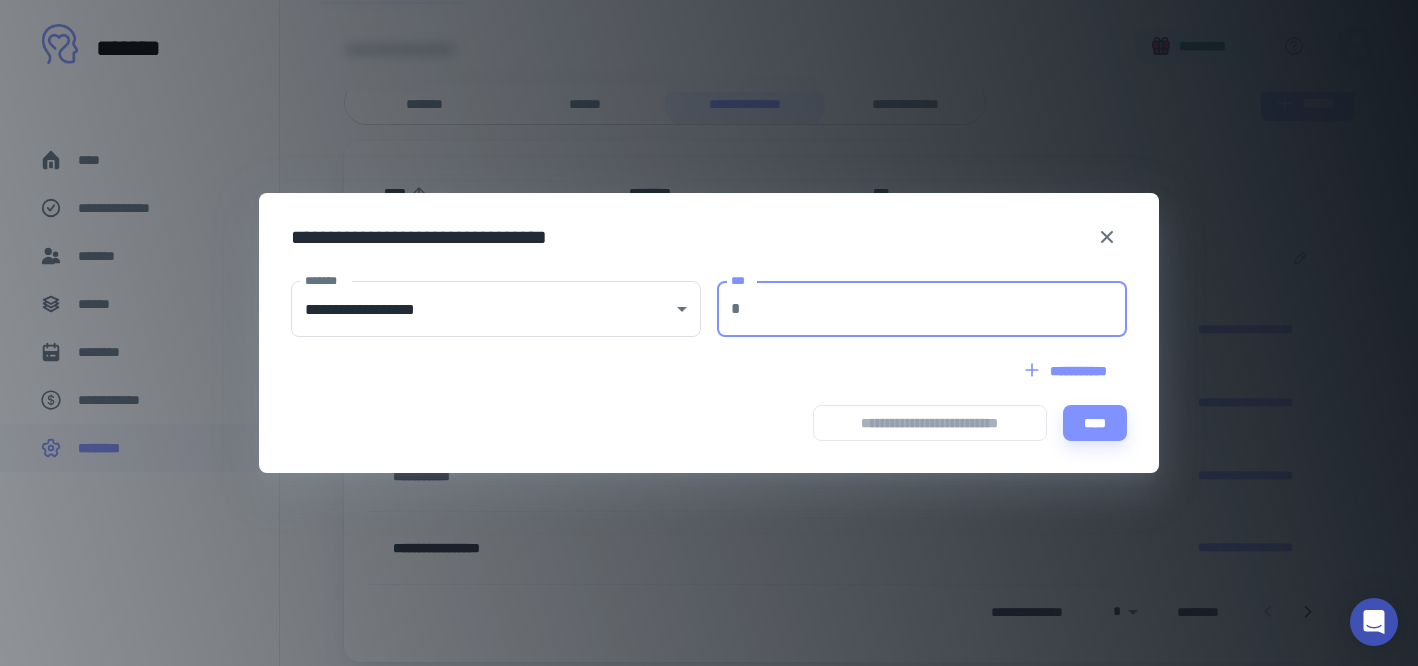 type on "***" 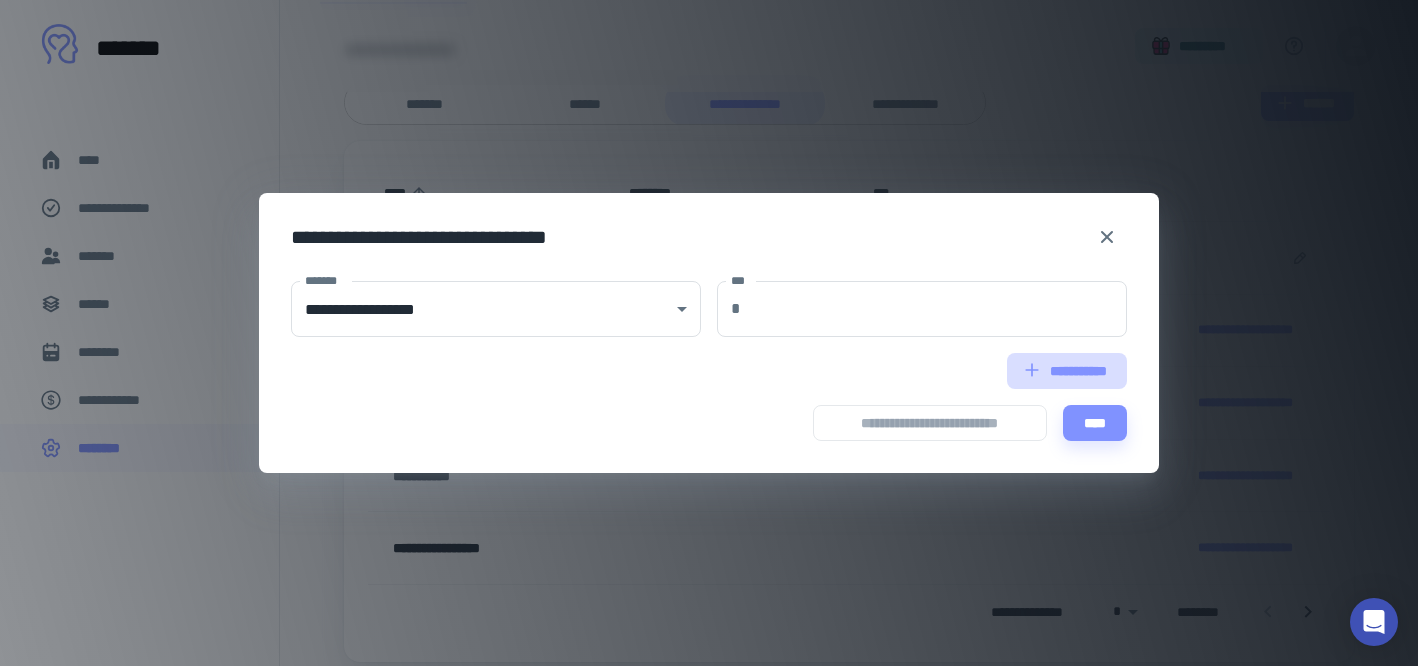 click on "**********" at bounding box center [1067, 371] 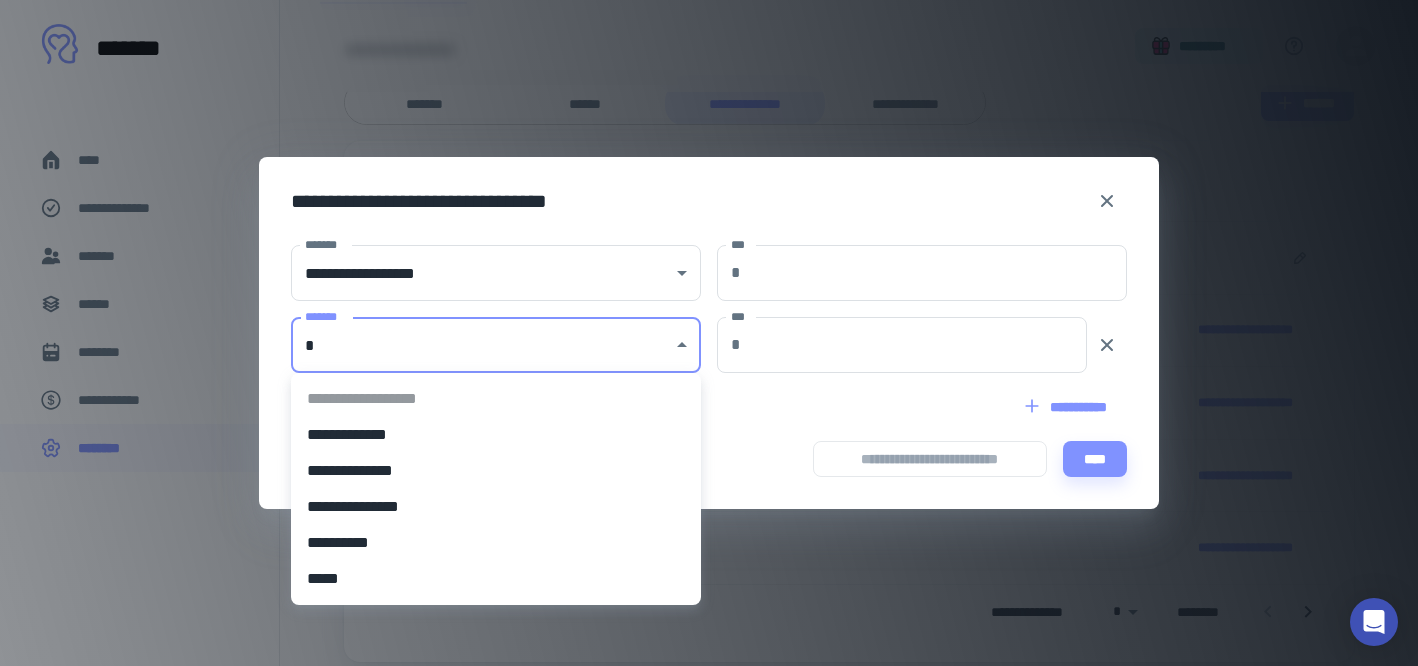 click on "[FIRST] [LAST] [PHONE] [EMAIL] [ADDRESS] [CITY] [STATE] [ZIP] [COUNTRY] [SSN] [DLN] [CC] [DOB] [AGE] [GENDER] [NATIONALITY] [OCCUPATION] [EMPLOYER] [JOB_TITLE] [MARITAL_STATUS] [RELIGION] [POLITICAL_PARTY] [ETHNICITY] [LANGUAGE] [EDUCATION] [UNIVERSITY] [DEGREE] [YEAR] [GPA] [MAJOR] [MINOR] [HOBBIES] [INTERESTS] [PET_NAME] [VEHICLE_MAKE] [VEHICLE_MODEL] [VEHICLE_YEAR] [LICENSE_PLATE] [ACCOUNT_NUMBER] [USERNAME] [PASSWORD] [SECURITY_QUESTION] [SECURITY_ANSWER] [IP_ADDRESS] [MAC_ADDRESS] [DEVICE_ID] [BROWSER_TYPE] [OS_TYPE] [COOKIES] [REFERRER_URL] [USER_AGENT] [SESSION_ID] [LOGIN_TIME] [LOGOUT_TIME] [LAST_LOGIN_IP] [LAST_LOGIN_DEVICE] [LAST_LOGIN_BROWSER] [LAST_LOGIN_OS] [LAST_LOGIN_LOCATION] [LAST_LOGIN_TIME] [LAST_LOGIN_SUCCESS] [LAST_LOGIN_FAILURE] [LAST_LOGIN_ATTEMPTS] [LAST_LOGIN_USER_AGENT] [LAST_LOGIN_REFERRER] [LAST_LOGIN_COOKIE] [LAST_LOGIN_SESSION_ID] [LAST_LOGIN_DEVICE_ID] [LAST_LOGIN_MAC_ADDRESS] [LAST_LOGIN_IP_ADDRESS] [LAST_LOGIN_COUNTRY] [LAST_LOGIN_STATE] [LAST_LOGIN_CITY] [LAST_LOGIN_ZIP] [LAST_LOGIN_ADDRESS] [LAST_LOGIN_EMAIL] [LAST_LOGIN_PHONE] [LAST_LOGIN_DOB] [LAST_LOGIN_AGE] [LAST_LOGIN_GENDER] [LAST_LOGIN_NATIONALITY] [LAST_LOGIN_OCCUPATION] [LAST_LOGIN_EMPLOYER] [LAST_LOGIN_JOB_TITLE] [LAST_LOGIN_MARITAL_STATUS] [LAST_LOGIN_RELIGION] [LAST_LOGIN_POLITICAL_PARTY] [LAST_LOGIN_ETHNICITY] [LAST_LOGIN_LANGUAGE] [LAST_LOGIN_EDUCATION] [LAST_LOGIN_UNIVERSITY] [LAST_LOGIN_DEGREE] [LAST_LOGIN_YEAR] [LAST_LOGIN_GPA] [LAST_LOGIN_MAJOR] [LAST_LOGIN_MINOR] [LAST_LOGIN_HOBBIES] [LAST_LOGIN_INTERESTS] [LAST_LOGIN_PET_NAME] [LAST_LOGIN_VEHICLE_MAKE] [LAST_LOGIN_VEHICLE_MODEL] [LAST_LOGIN_VEHICLE_YEAR] [LAST_LOGIN_LICENSE_PLATE] [LAST_LOGIN_ACCOUNT_NUMBER] [LAST_LOGIN_USERNAME] [LAST_LOGIN_PASSWORD] [LAST_LOGIN_SECURITY_QUESTION] [LAST_LOGIN_SECURITY_ANSWER] [ACCOUNT_NUMBER]" at bounding box center (709, 121) 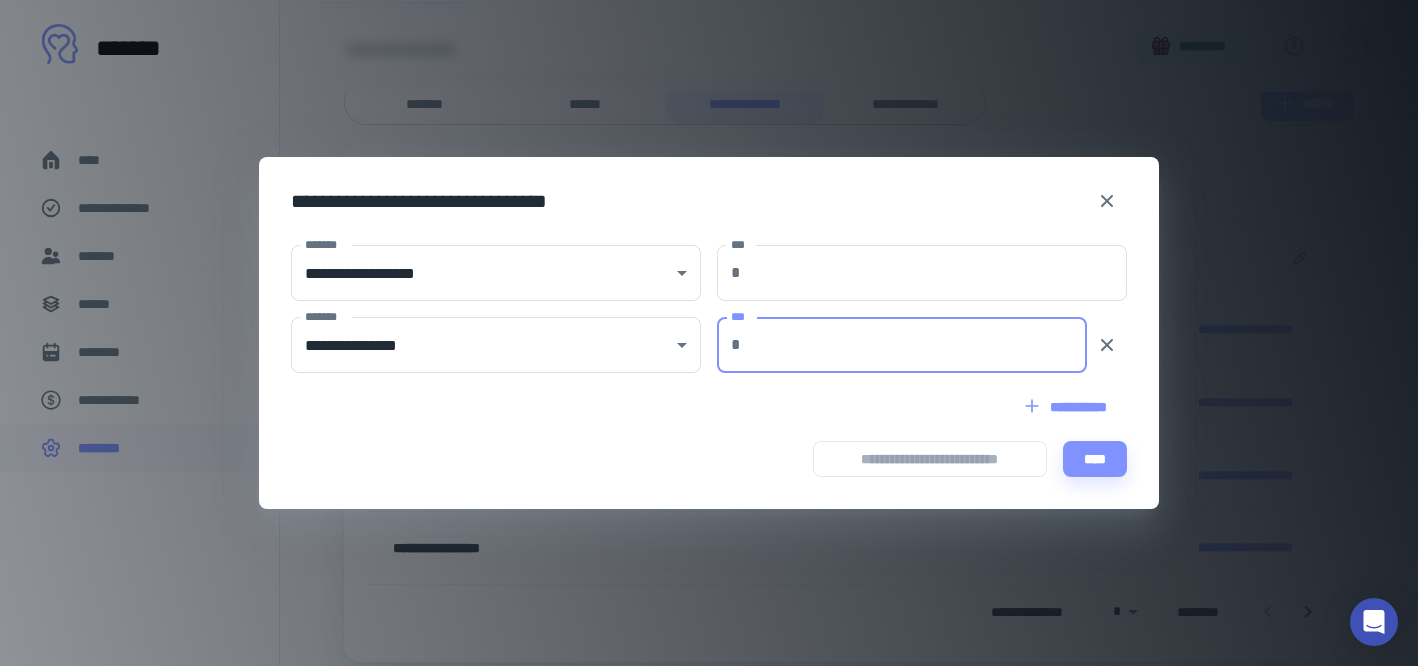 click on "***" at bounding box center [918, 345] 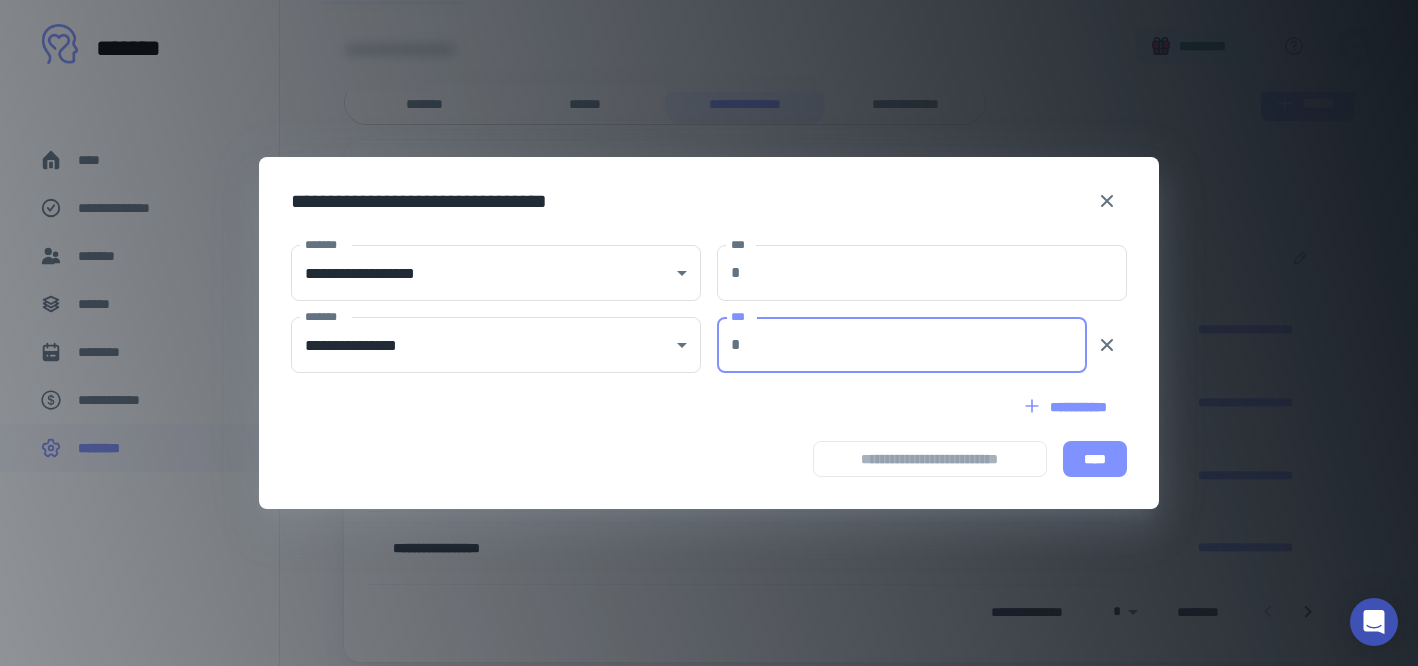 type on "***" 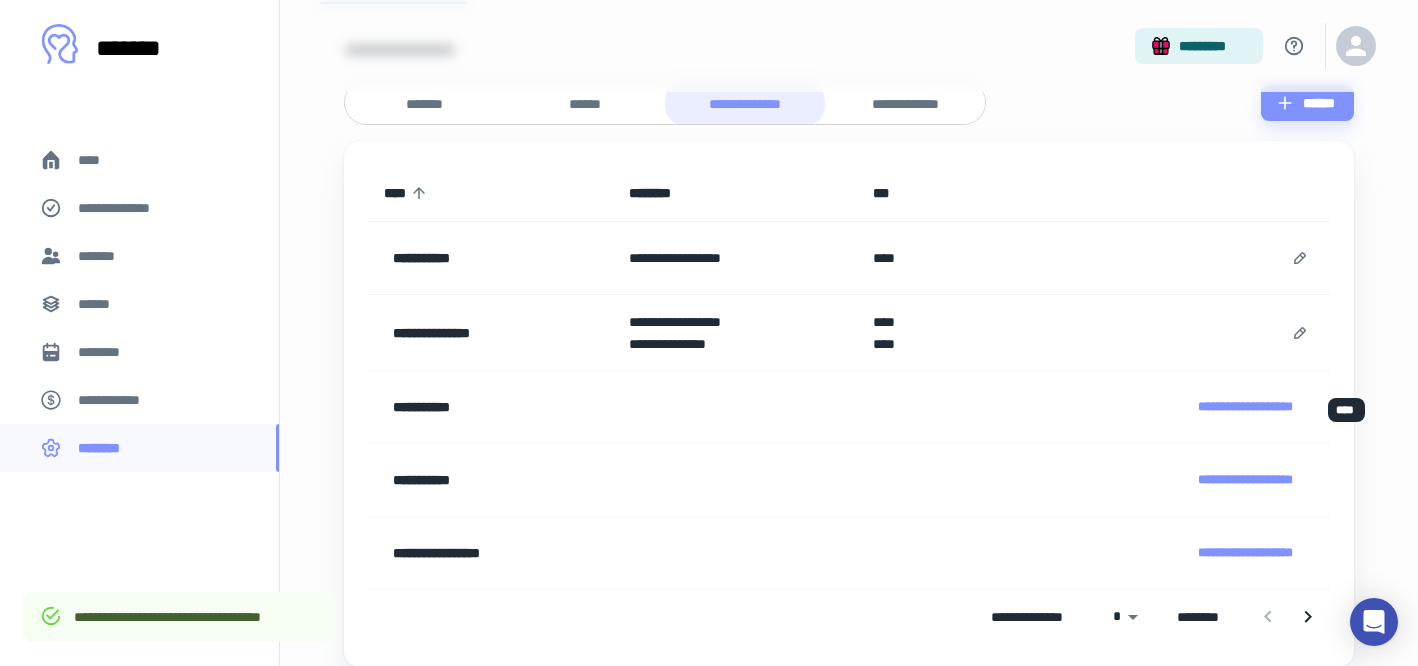 click on "**********" at bounding box center [1245, 407] 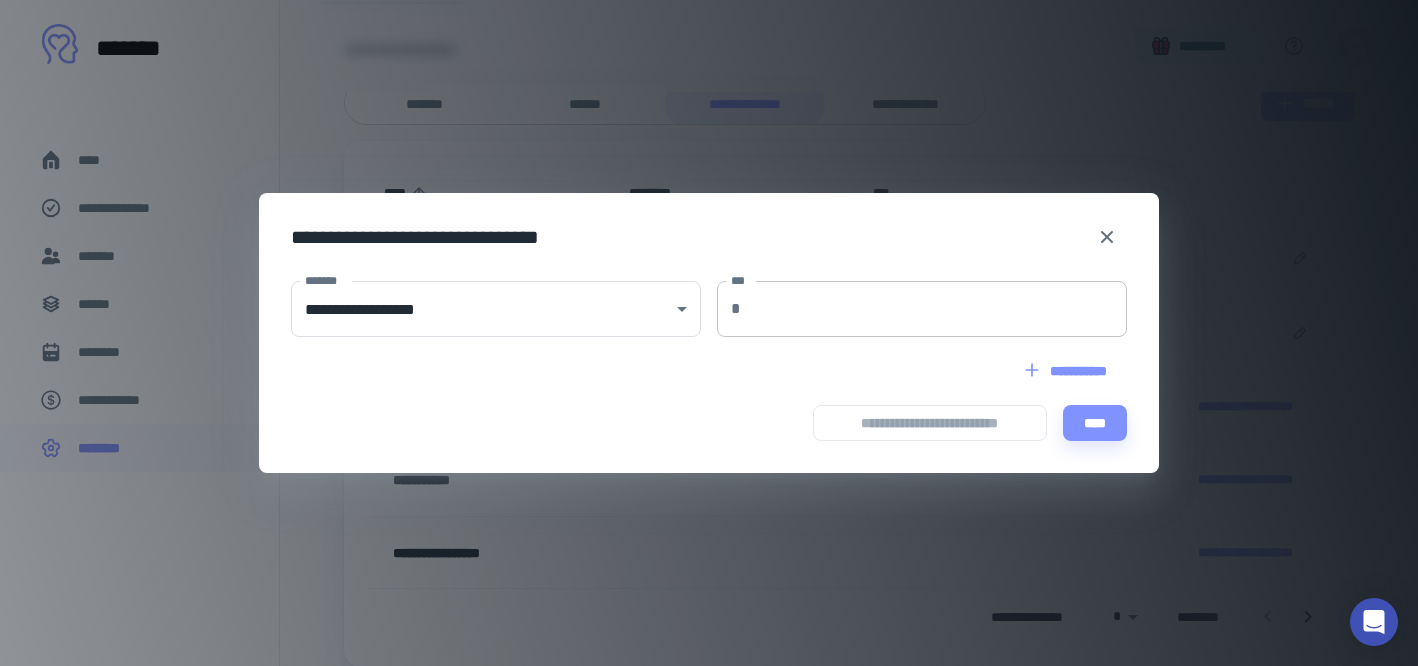 click on "***" at bounding box center [938, 309] 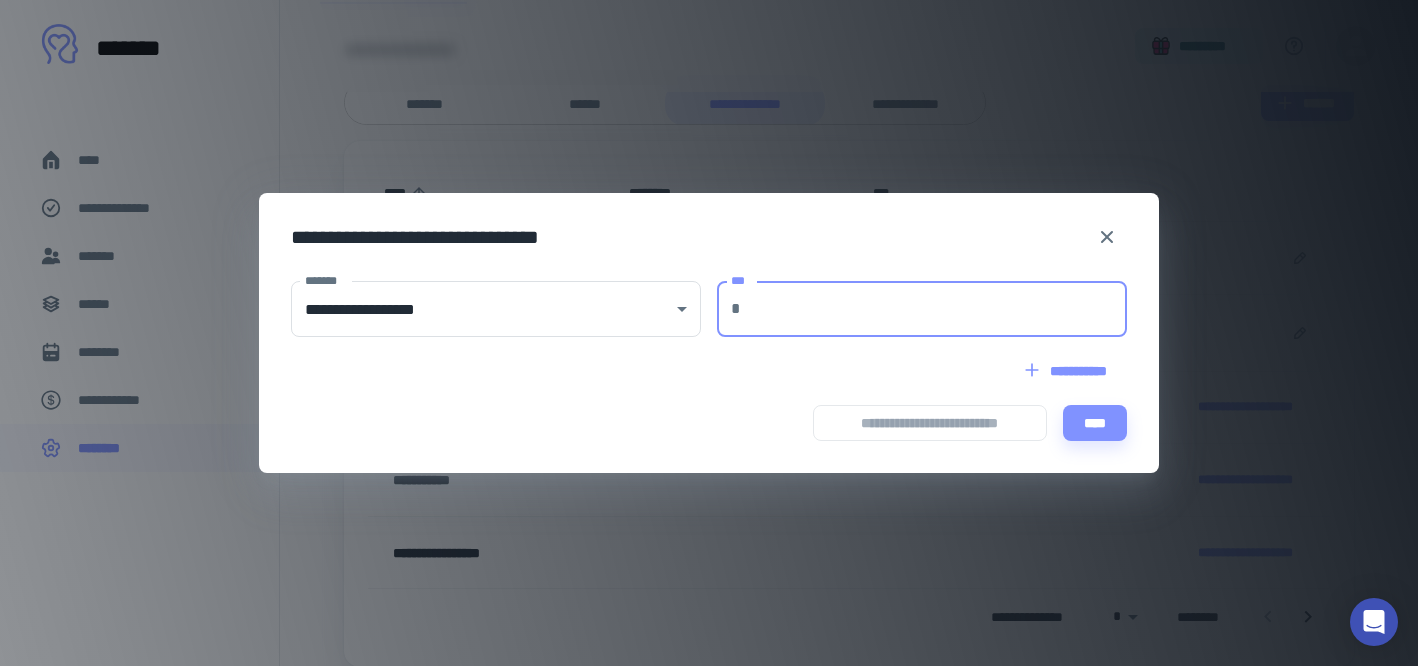 type on "***" 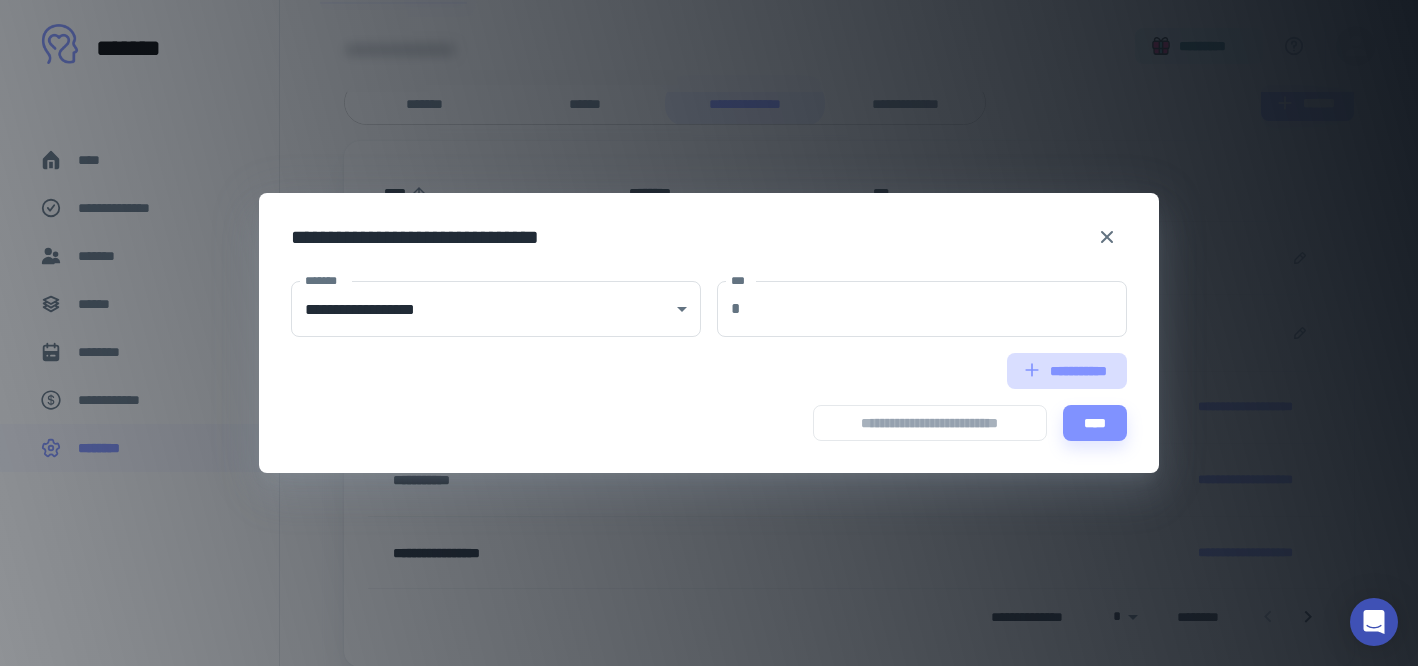 click on "**********" at bounding box center (1067, 371) 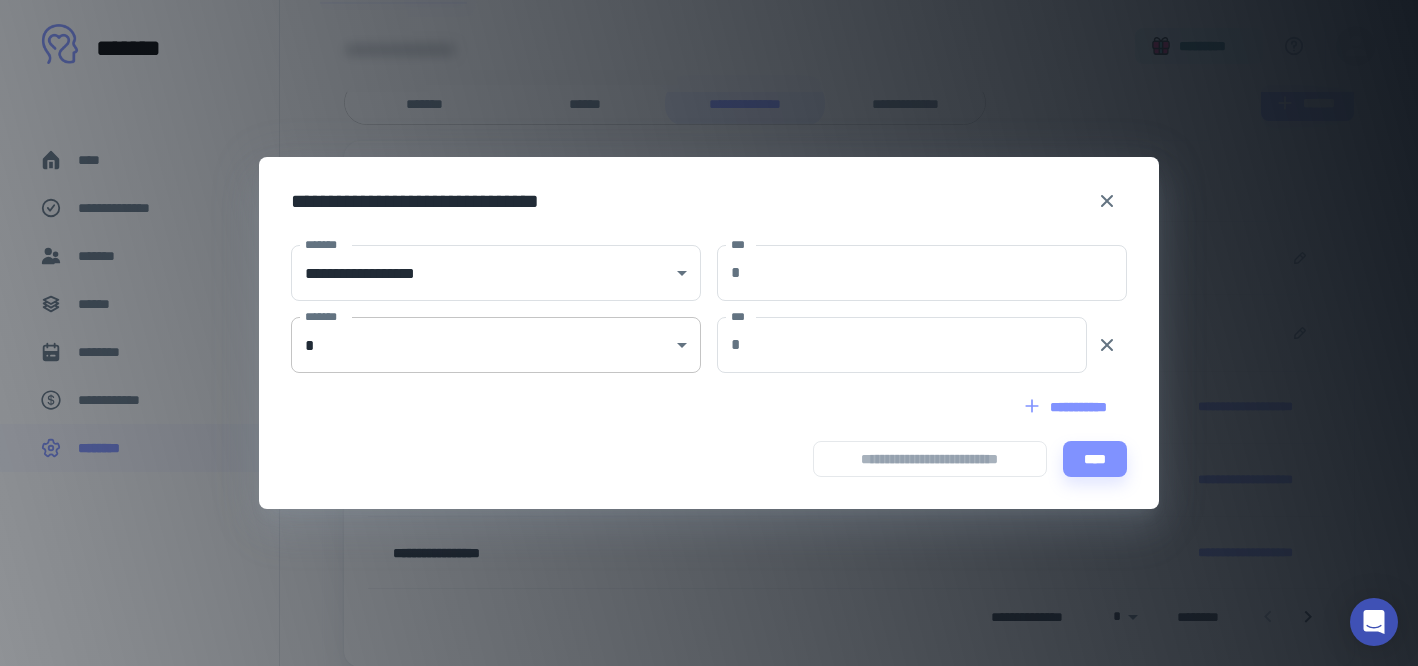 click on "[FIRST] [LAST] [PHONE] [EMAIL] [ADDRESS] [CITY] [STATE] [ZIP] [COUNTRY] [SSN] [DLN] [CC] [DOB] [AGE] [GENDER] [NATIONALITY] [OCCUPATION] [EMPLOYER] [JOB_TITLE] [MARITAL_STATUS] [RELIGION] [POLITICAL_PARTY] [ETHNICITY] [LANGUAGE] [EDUCATION] [UNIVERSITY] [DEGREE] [YEAR] [GPA] [MAJOR] [MINOR] [HOBBIES] [INTERESTS] [PET_NAME] [VEHICLE_MAKE] [VEHICLE_MODEL] [VEHICLE_YEAR] [LICENSE_PLATE] [ACCOUNT_NUMBER] [USERNAME] [PASSWORD] [SECURITY_QUESTION] [SECURITY_ANSWER] [IP_ADDRESS] [MAC_ADDRESS] [DEVICE_ID] [BROWSER_TYPE] [OS_TYPE] [COOKIES] [REFERRER_URL] [USER_AGENT] [SESSION_ID] [LOGIN_TIME] [LOGOUT_TIME] [LAST_LOGIN_IP] [LAST_LOGIN_DEVICE] [LAST_LOGIN_BROWSER] [LAST_LOGIN_OS] [LAST_LOGIN_LOCATION] [LAST_LOGIN_TIME] [LAST_LOGIN_SUCCESS] [LAST_LOGIN_FAILURE] [LAST_LOGIN_ATTEMPTS] [LAST_LOGIN_USER_AGENT] [LAST_LOGIN_REFERRER] [LAST_LOGIN_COOKIE] [LAST_LOGIN_SESSION_ID] [LAST_LOGIN_DEVICE_ID] [LAST_LOGIN_MAC_ADDRESS] [LAST_LOGIN_IP_ADDRESS] [LAST_LOGIN_COUNTRY] [LAST_LOGIN_STATE] [LAST_LOGIN_CITY] [LAST_LOGIN_ZIP] [LAST_LOGIN_ADDRESS] [LAST_LOGIN_EMAIL] [LAST_LOGIN_PHONE] [LAST_LOGIN_DOB] [LAST_LOGIN_AGE] [LAST_LOGIN_GENDER] [LAST_LOGIN_NATIONALITY] [LAST_LOGIN_OCCUPATION] [LAST_LOGIN_EMPLOYER] [LAST_LOGIN_JOB_TITLE] [LAST_LOGIN_MARITAL_STATUS] [LAST_LOGIN_RELIGION] [LAST_LOGIN_POLITICAL_PARTY] [LAST_LOGIN_ETHNICITY] [LAST_LOGIN_LANGUAGE] [LAST_LOGIN_EDUCATION] [LAST_LOGIN_UNIVERSITY] [LAST_LOGIN_DEGREE] [LAST_LOGIN_YEAR] [LAST_LOGIN_GPA] [LAST_LOGIN_MAJOR] [LAST_LOGIN_MINOR] [LAST_LOGIN_HOBBIES] [LAST_LOGIN_INTERESTS] [LAST_LOGIN_PET_NAME] [LAST_LOGIN_VEHICLE_MAKE] [LAST_LOGIN_VEHICLE_MODEL] [LAST_LOGIN_VEHICLE_YEAR] [LAST_LOGIN_LICENSE_PLATE] [LAST_LOGIN_ACCOUNT_NUMBER] [LAST_LOGIN_USERNAME] [LAST_LOGIN_PASSWORD] [LAST_LOGIN_SECURITY_QUESTION] [LAST_LOGIN_SECURITY_ANSWER]" at bounding box center [709, 121] 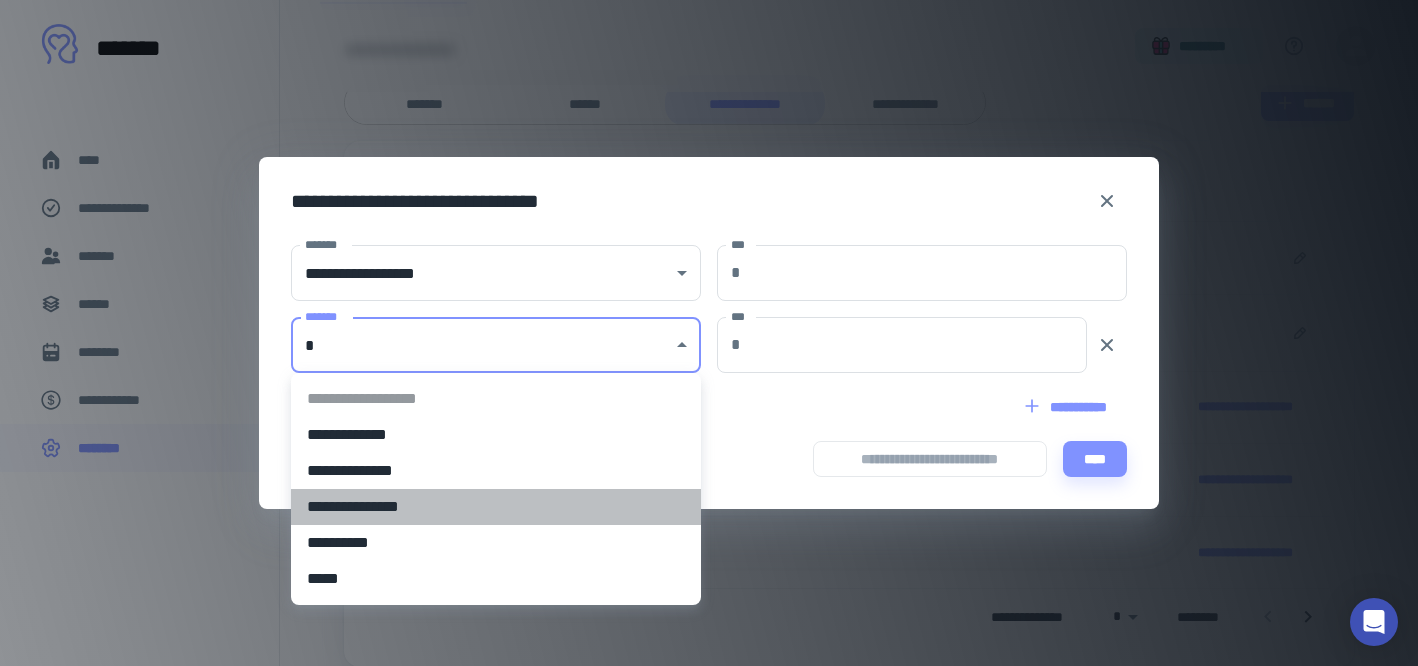 click on "**********" at bounding box center (496, 507) 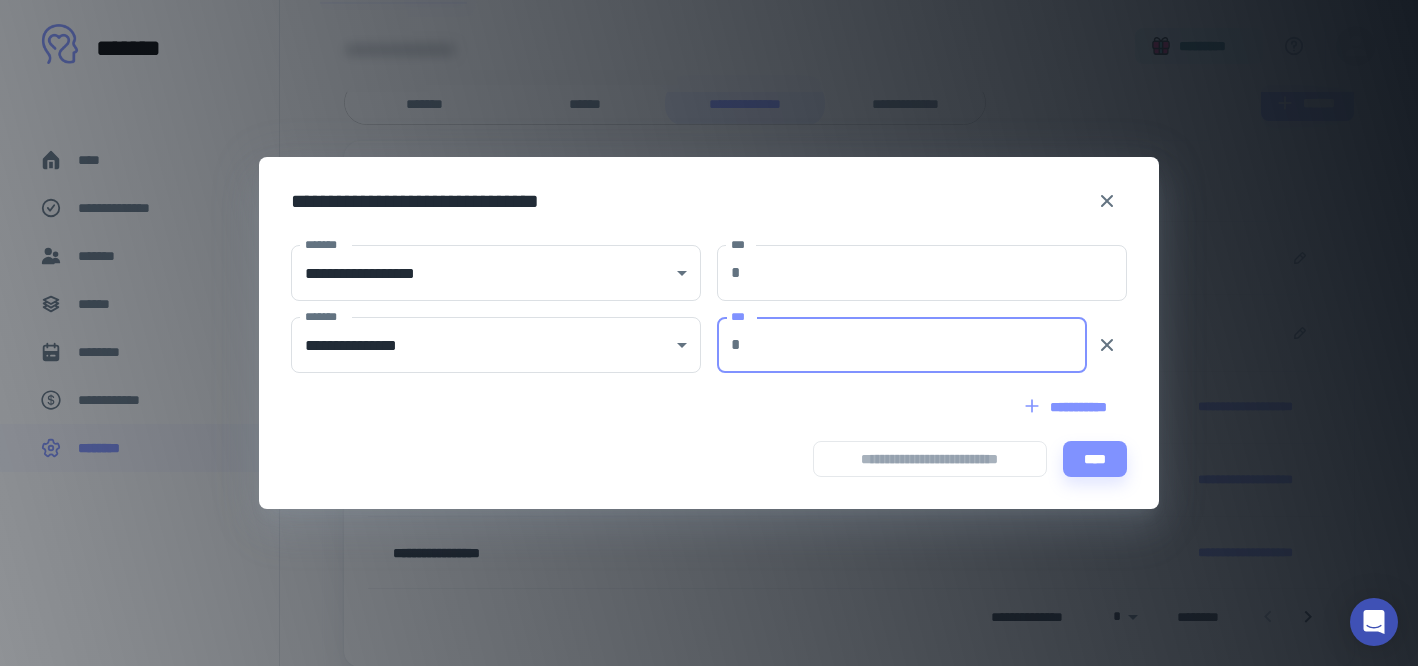 click on "***" at bounding box center [918, 345] 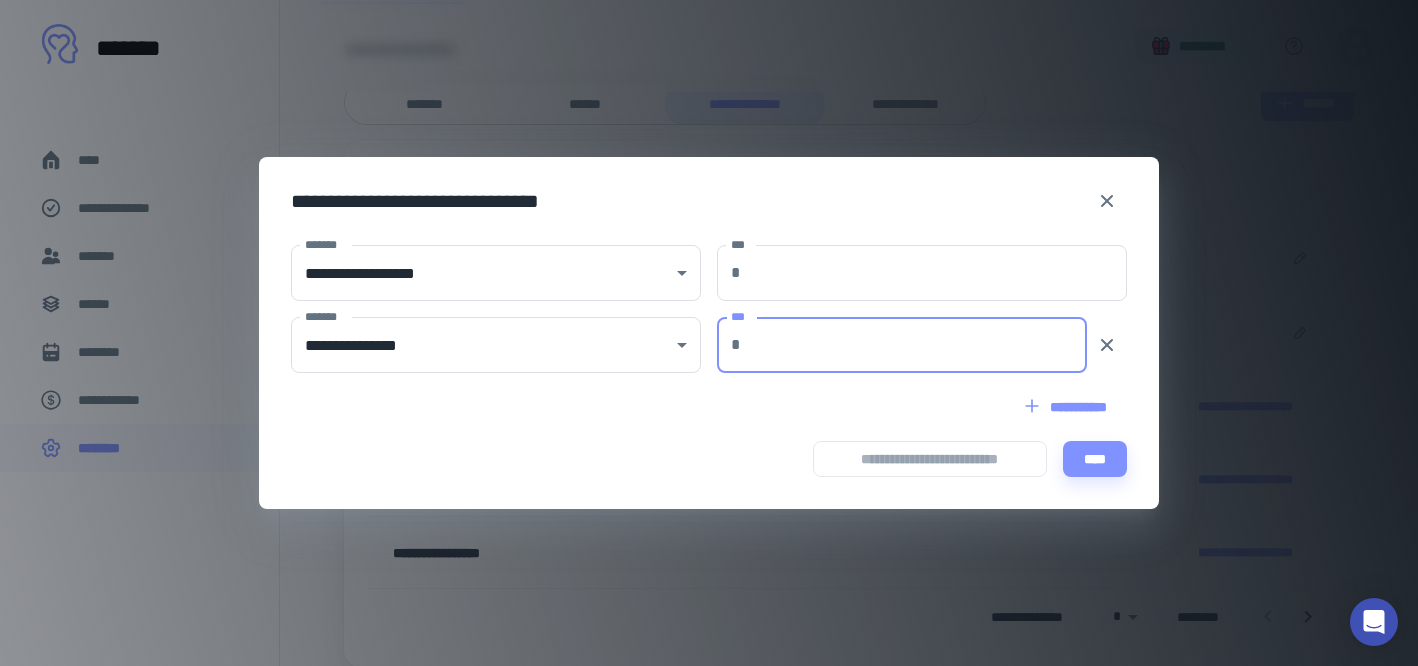 type on "***" 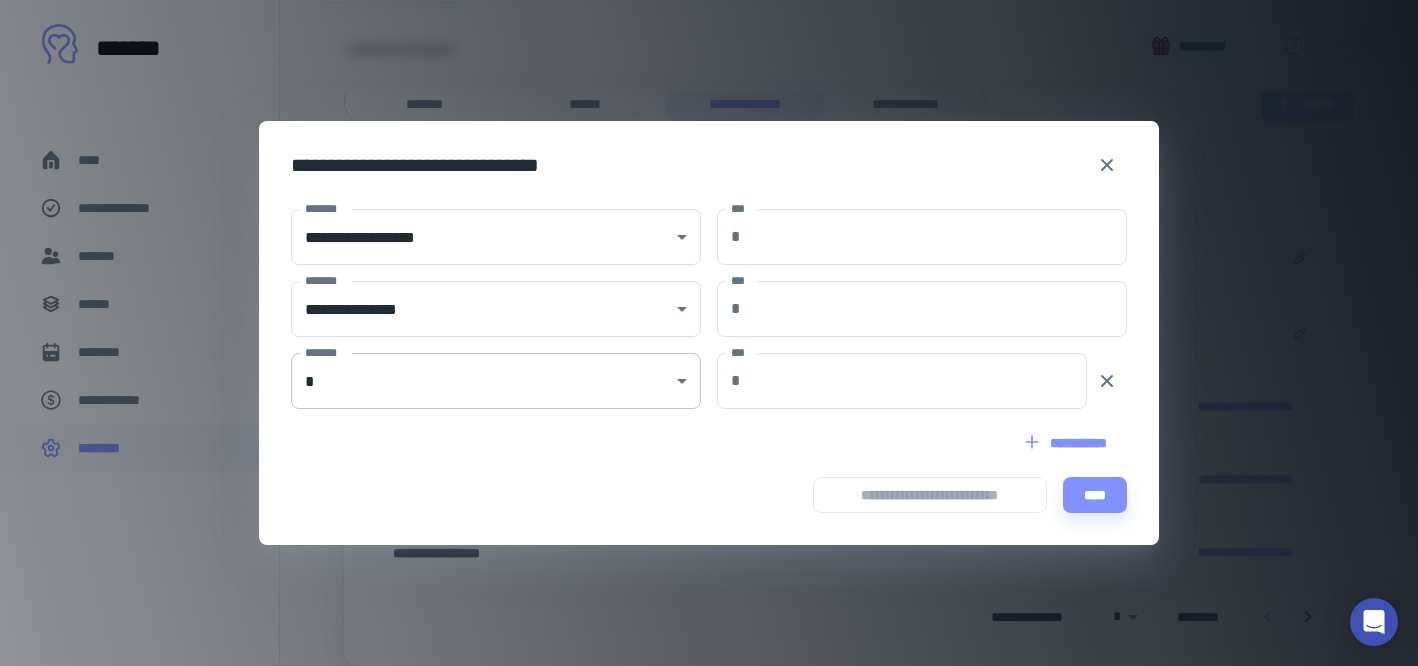 click on "[FIRST] [LAST] [PHONE] [EMAIL] [ADDRESS] [CITY] [STATE] [ZIP] [COUNTRY] [SSN] [DLN] [CC] [DOB] [AGE] [GENDER] [NATIONALITY] [OCCUPATION] [EMPLOYER] [JOB_TITLE] [MARITAL_STATUS] [RELIGION] [POLITICAL_PARTY] [ETHNICITY] [LANGUAGE] [EDUCATION] [UNIVERSITY] [DEGREE] [YEAR] [GPA] [MAJOR] [MINOR] [HOBBIES] [INTERESTS] [PET_NAME] [VEHICLE_MAKE] [VEHICLE_MODEL] [VEHICLE_YEAR] [LICENSE_PLATE] [ACCOUNT_NUMBER] [USERNAME] [PASSWORD] [SECURITY_QUESTION] [SECURITY_ANSWER] [IP_ADDRESS] [MAC_ADDRESS] [DEVICE_ID] [BROWSER_TYPE] [OS_TYPE] [COOKIES] [REFERRER_URL] [USER_AGENT] [SESSION_ID] [LOGIN_TIME] [LOGOUT_TIME] [LAST_LOGIN_IP] [LAST_LOGIN_DEVICE] [LAST_LOGIN_BROWSER] [LAST_LOGIN_OS] [LAST_LOGIN_LOCATION] [LAST_LOGIN_TIME] [LAST_LOGIN_SUCCESS] [LAST_LOGIN_FAILURE] [LAST_LOGIN_ATTEMPTS] [LAST_LOGIN_USER_AGENT] [LAST_LOGIN_REFERRER] [LAST_LOGIN_COOKIE] [LAST_LOGIN_SESSION_ID] [LAST_LOGIN_DEVICE_ID] [LAST_LOGIN_MAC_ADDRESS] [LAST_LOGIN_IP_ADDRESS] [LAST_LOGIN_COUNTRY] [LAST_LOGIN_STATE] [LAST_LOGIN_CITY] [LAST_LOGIN_ZIP] [LAST_LOGIN_ADDRESS] [LAST_LOGIN_EMAIL] [LAST_LOGIN_PHONE] [LAST_LOGIN_DOB] [LAST_LOGIN_AGE] [LAST_LOGIN_GENDER] [LAST_LOGIN_NATIONALITY] [LAST_LOGIN_OCCUPATION] [LAST_LOGIN_EMPLOYER] [LAST_LOGIN_JOB_TITLE] [LAST_LOGIN_MARITAL_STATUS] [LAST_LOGIN_RELIGION] [LAST_LOGIN_POLITICAL_PARTY] [LAST_LOGIN_ETHNICITY] [LAST_LOGIN_LANGUAGE] [LAST_LOGIN_EDUCATION] [LAST_LOGIN_UNIVERSITY] [LAST_LOGIN_DEGREE] [LAST_LOGIN_YEAR] [LAST_LOGIN_GPA] [LAST_LOGIN_MAJOR] [LAST_LOGIN_MINOR] [LAST_LOGIN_HOBBIES] [LAST_LOGIN_INTERESTS] [LAST_LOGIN_PET_NAME] [LAST_LOGIN_VEHICLE_MAKE] [LAST_LOGIN_VEHICLE_MODEL] [LAST_LOGIN_VEHICLE_YEAR] [LAST_LOGIN_LICENSE_PLATE] [LAST_LOGIN_ACCOUNT_NUMBER] [LAST_LOGIN_USERNAME] [LAST_LOGIN_PASSWORD] [LAST_LOGIN_SECURITY_QUESTION] [LAST_LOGIN_SECURITY_ANSWER]" at bounding box center (709, 121) 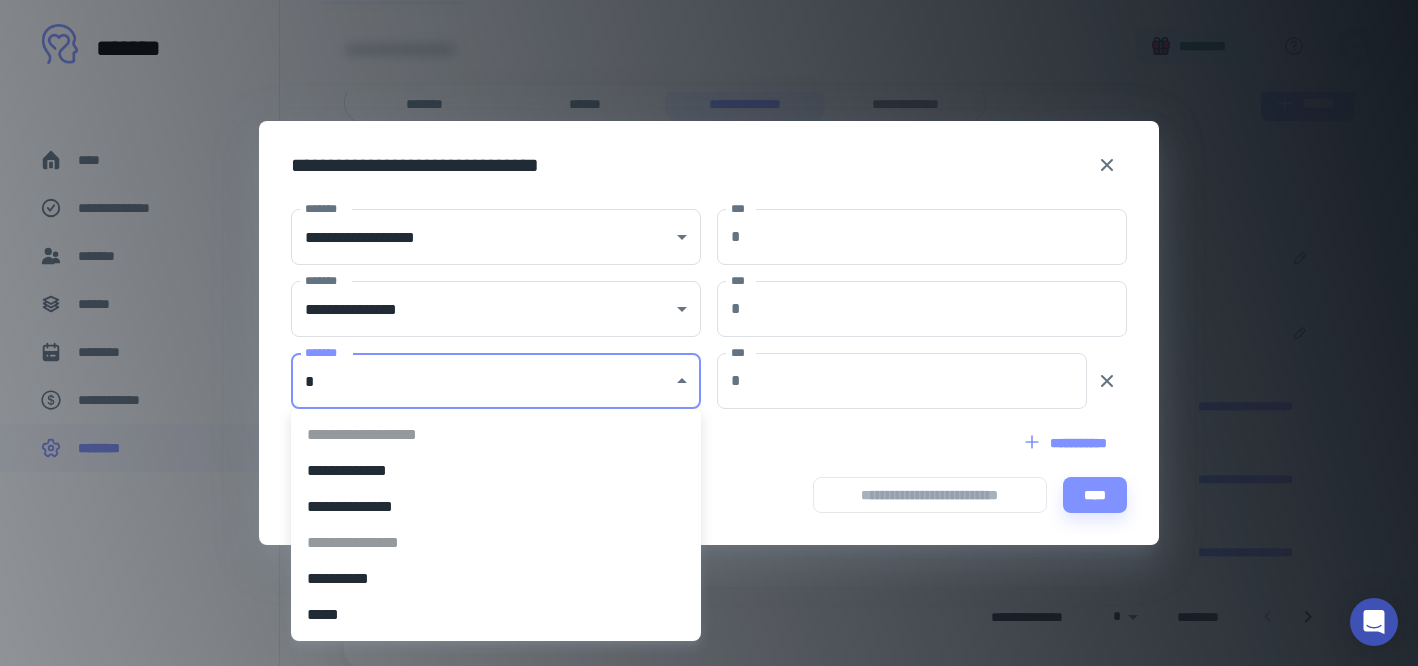 click on "*****" at bounding box center [496, 615] 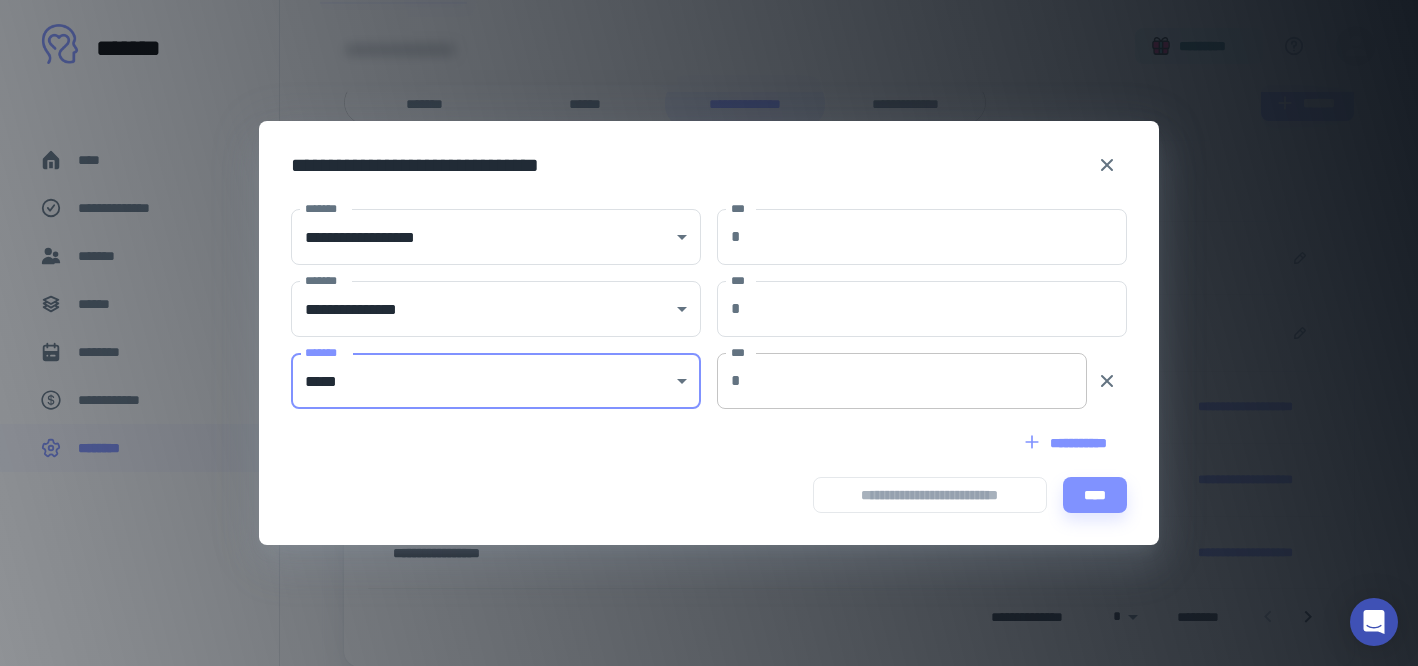click on "***" at bounding box center (918, 381) 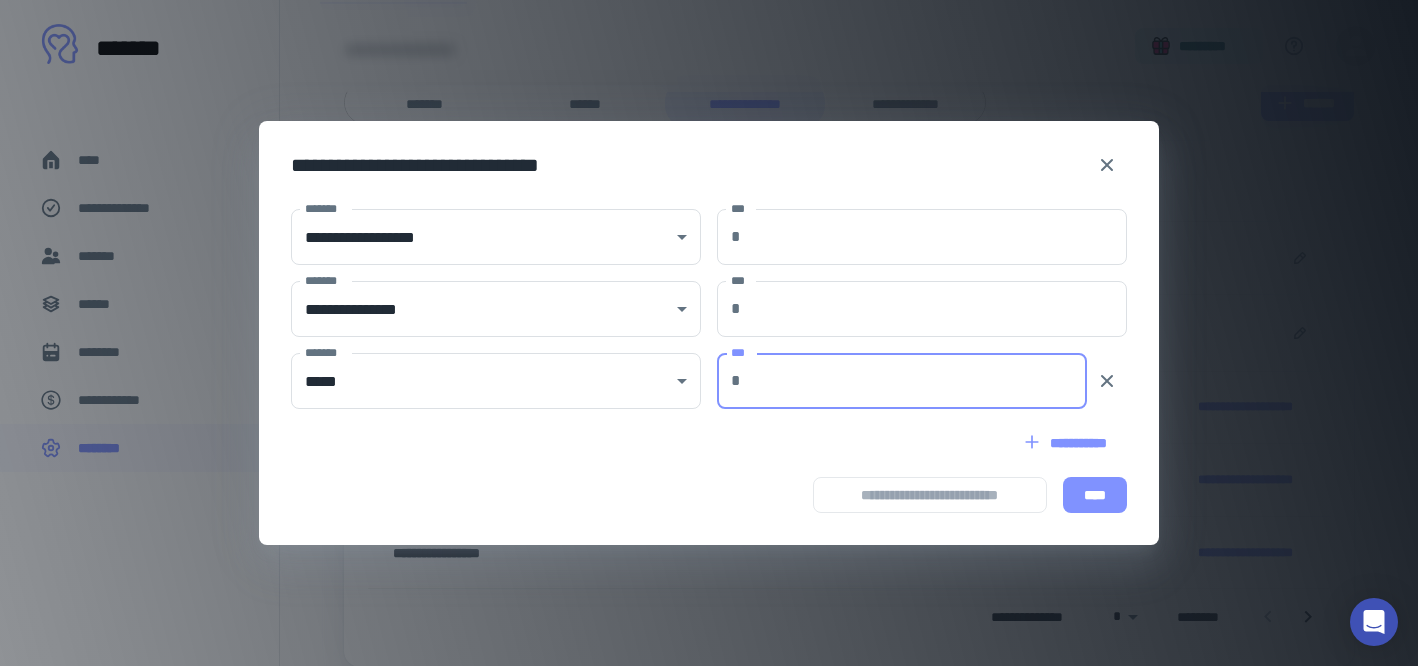 type on "***" 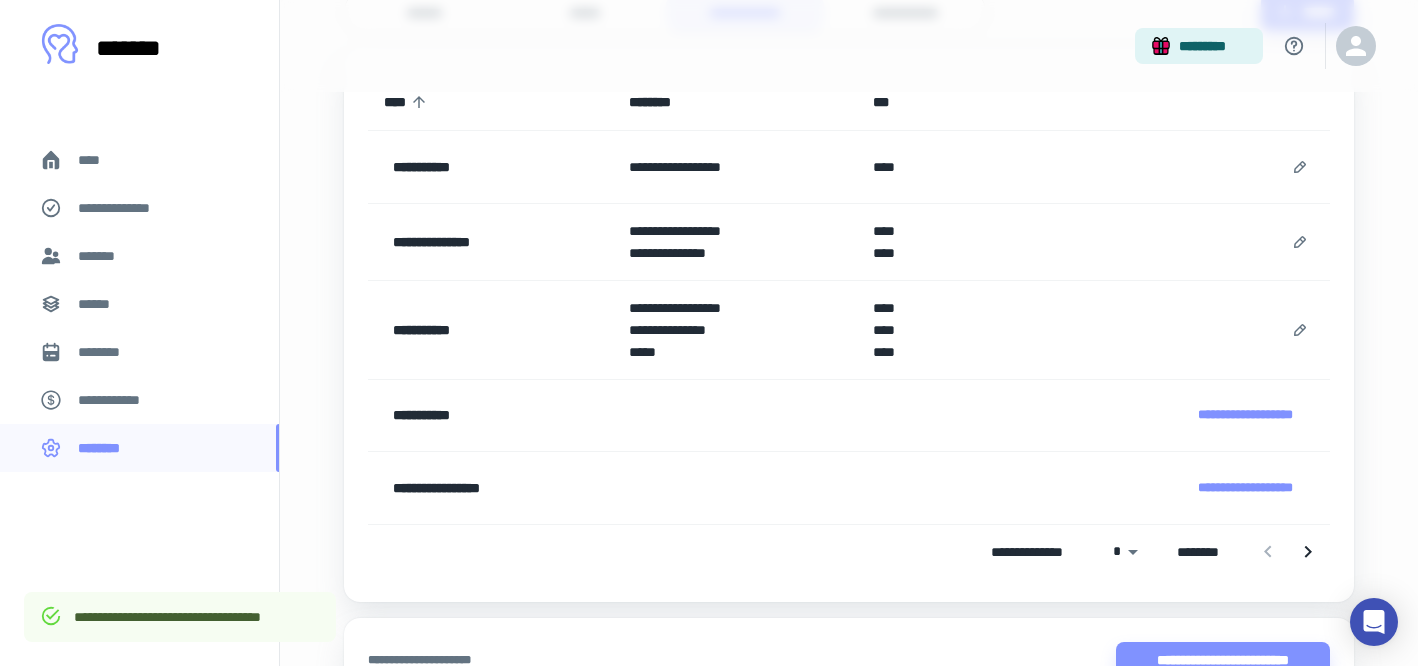 scroll, scrollTop: 307, scrollLeft: 0, axis: vertical 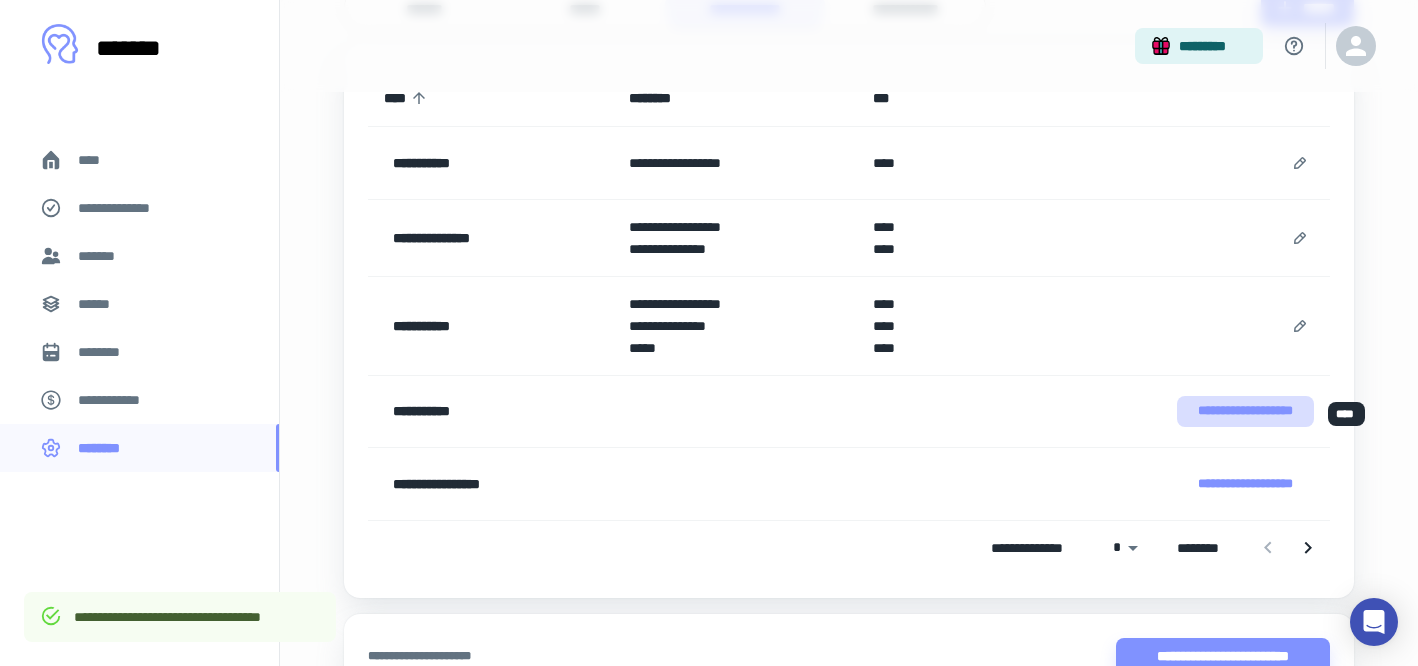 click on "**********" at bounding box center [1245, 411] 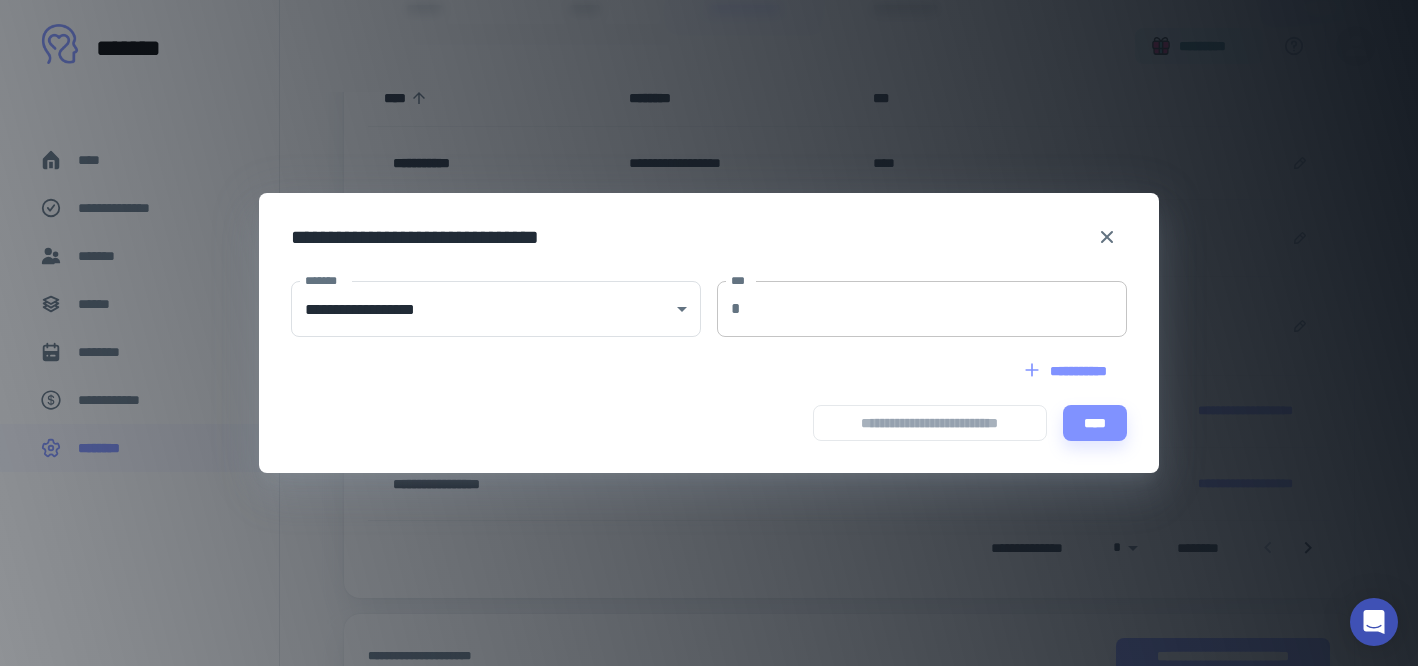 click on "***" at bounding box center (938, 309) 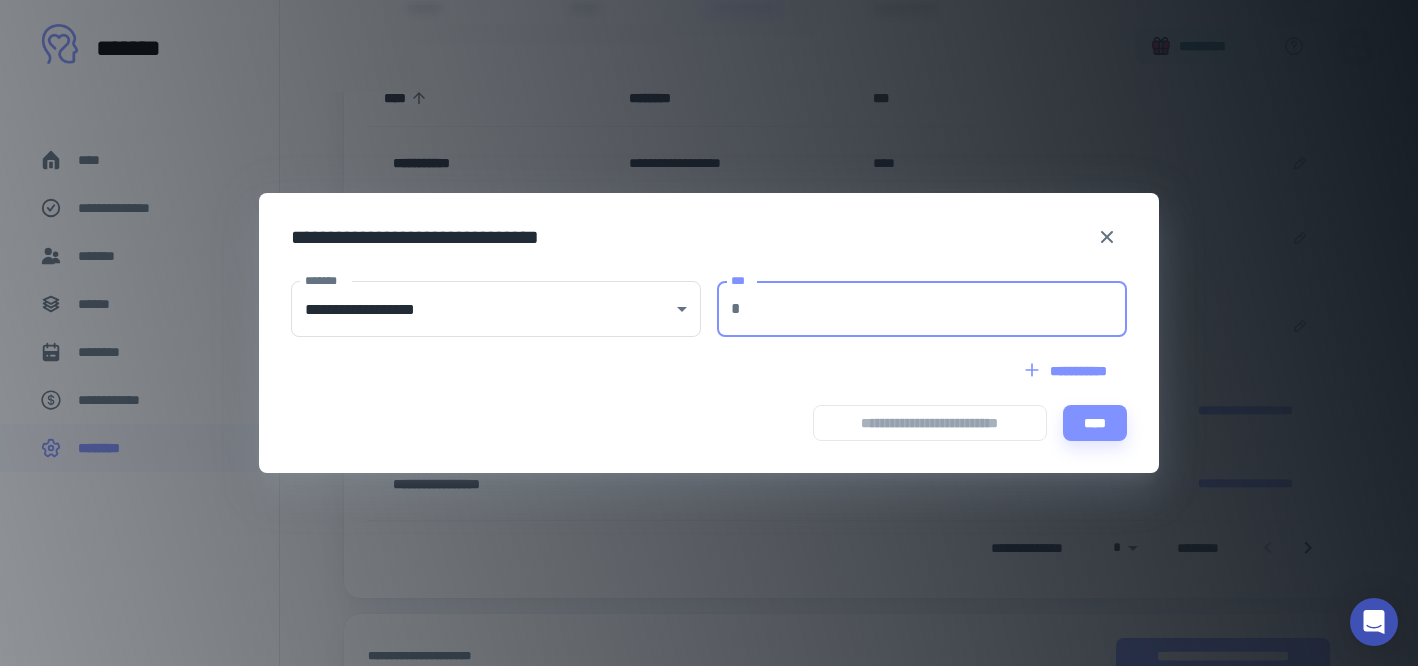 type on "***" 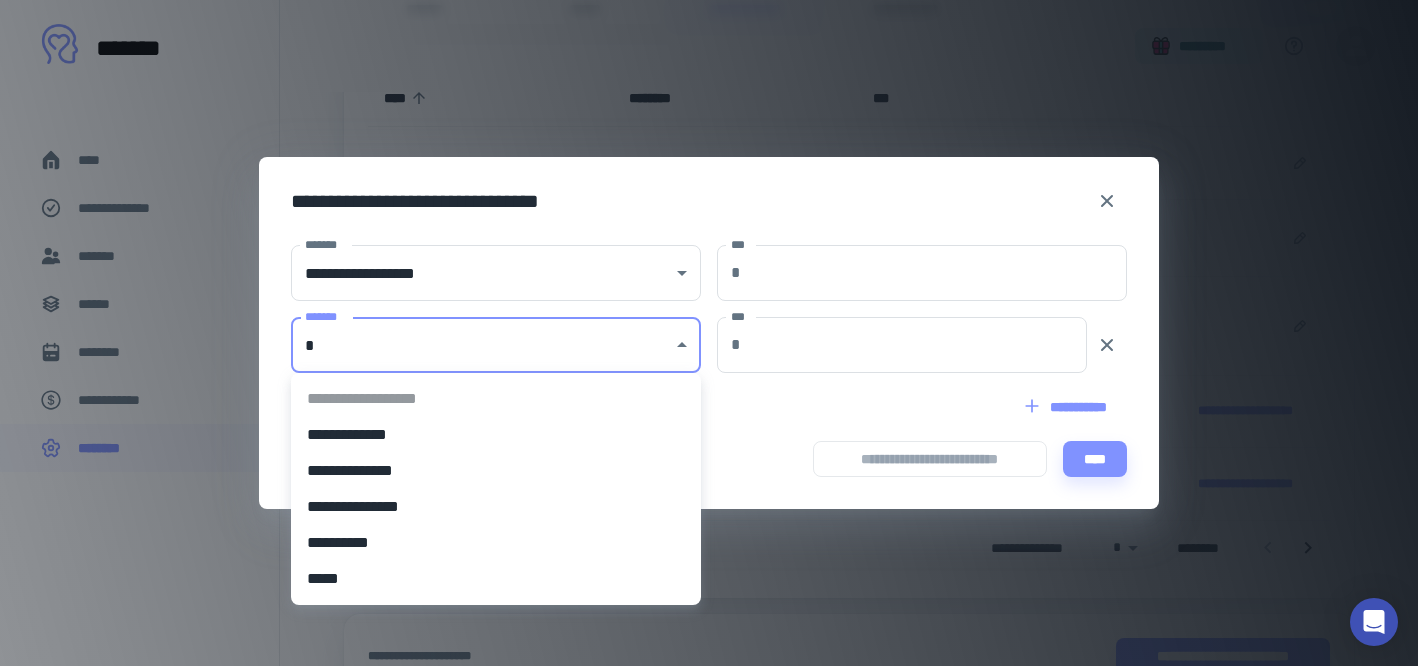 click on "[FIRST] [LAST] [PHONE] [EMAIL] [ADDRESS] [CITY] [STATE] [ZIP] [COUNTRY] [SSN] [DLN] [CC] [DOB] [AGE] [GENDER] [NATIONALITY] [OCCUPATION] [EMPLOYER] [JOB_TITLE] [MARITAL_STATUS] [RELIGION] [POLITICAL_PARTY] [ETHNICITY] [LANGUAGE] [EDUCATION] [UNIVERSITY] [DEGREE] [YEAR] [GPA] [MAJOR] [MINOR] [HOBBIES] [INTERESTS] [PET_NAME] [VEHICLE_MAKE] [VEHICLE_MODEL] [VEHICLE_YEAR] [LICENSE_PLATE] [ACCOUNT_NUMBER] [USERNAME] [PASSWORD] [SECURITY_QUESTION] [SECURITY_ANSWER] [IP_ADDRESS] [MAC_ADDRESS] [DEVICE_ID] [BROWSER_TYPE] [OS_TYPE] [COOKIES] [REFERRER_URL] [USER_AGENT] [SESSION_ID] [LOGIN_TIME] [LOGOUT_TIME] [LAST_LOGIN_IP] [LAST_LOGIN_DEVICE] [LAST_LOGIN_BROWSER] [LAST_LOGIN_OS] [LAST_LOGIN_LOCATION] [LAST_LOGIN_TIME] [LAST_LOGIN_SUCCESS] [LAST_LOGIN_FAILURE] [LAST_LOGIN_ATTEMPTS] [LAST_LOGIN_USER_AGENT] [LAST_LOGIN_REFERRER] [LAST_LOGIN_COOKIE] [LAST_LOGIN_SESSION_ID] [LAST_LOGIN_DEVICE_ID] [LAST_LOGIN_MAC_ADDRESS] [LAST_LOGIN_IP_ADDRESS] [LAST_LOGIN_COUNTRY] [LAST_LOGIN_STATE] [LAST_LOGIN_CITY] [LAST_LOGIN_ZIP] [LAST_LOGIN_ADDRESS] [LAST_LOGIN_EMAIL] [LAST_LOGIN_PHONE] [LAST_LOGIN_DOB] [LAST_LOGIN_AGE] [LAST_LOGIN_GENDER] [LAST_LOGIN_NATIONALITY] [LAST_LOGIN_OCCUPATION] [LAST_LOGIN_EMPLOYER] [LAST_LOGIN_JOB_TITLE] [LAST_LOGIN_MARITAL_STATUS] [LAST_LOGIN_RELIGION] [LAST_LOGIN_POLITICAL_PARTY] [LAST_LOGIN_ETHNICITY] [LAST_LOGIN_LANGUAGE] [LAST_LOGIN_EDUCATION] [LAST_LOGIN_UNIVERSITY] [LAST_LOGIN_DEGREE] [LAST_LOGIN_YEAR] [LAST_LOGIN_GPA] [LAST_LOGIN_MAJOR] [LAST_LOGIN_MINOR] [LAST_LOGIN_HOBBIES] [LAST_LOGIN_INTERESTS] [LAST_LOGIN_PET_NAME] [LAST_LOGIN_VEHICLE_MAKE] [LAST_LOGIN_VEHICLE_MODEL] [LAST_LOGIN_VEHICLE_YEAR] [LAST_LOGIN_LICENSE_PLATE] [LAST_LOGIN_ACCOUNT_NUMBER] [LAST_LOGIN_USERNAME] [LAST_LOGIN_PASSWORD] [LAST_LOGIN_SECURITY_QUESTION] [LAST_LOGIN_SECURITY_ANSWER] [ACCOUNT_NUMBER]" at bounding box center (709, 26) 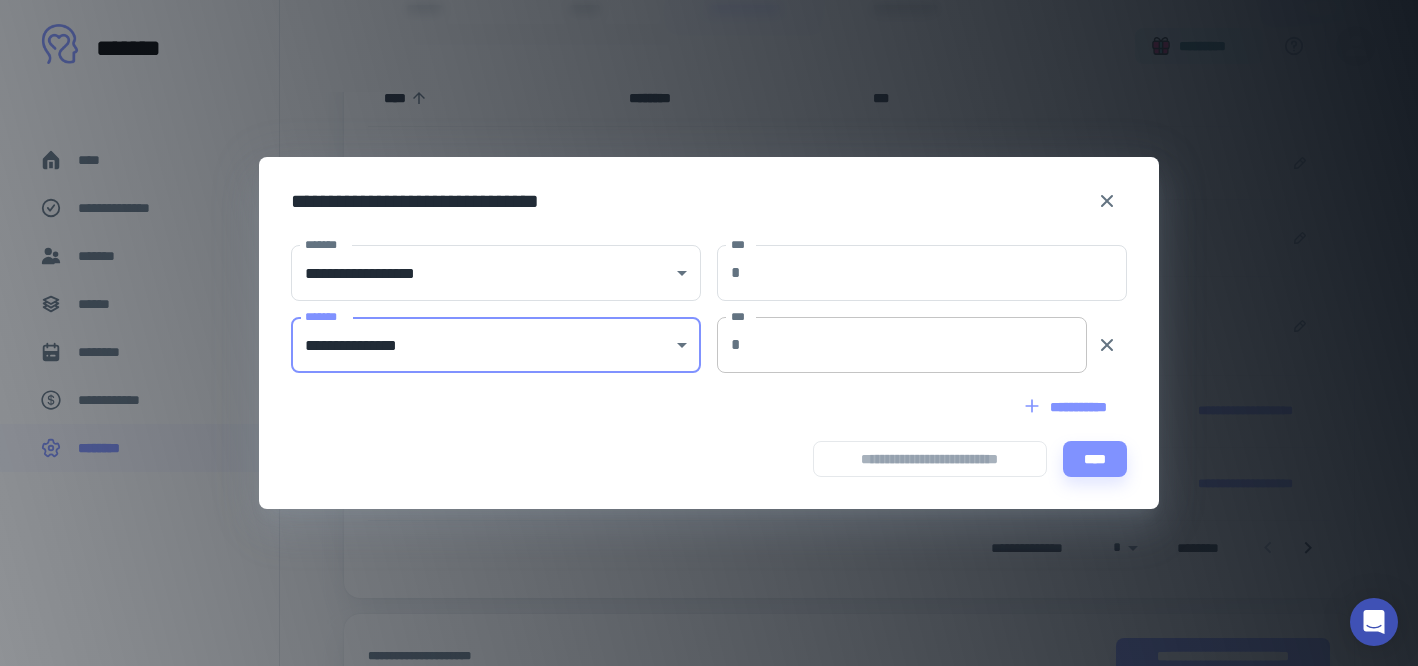 click on "***" at bounding box center [918, 345] 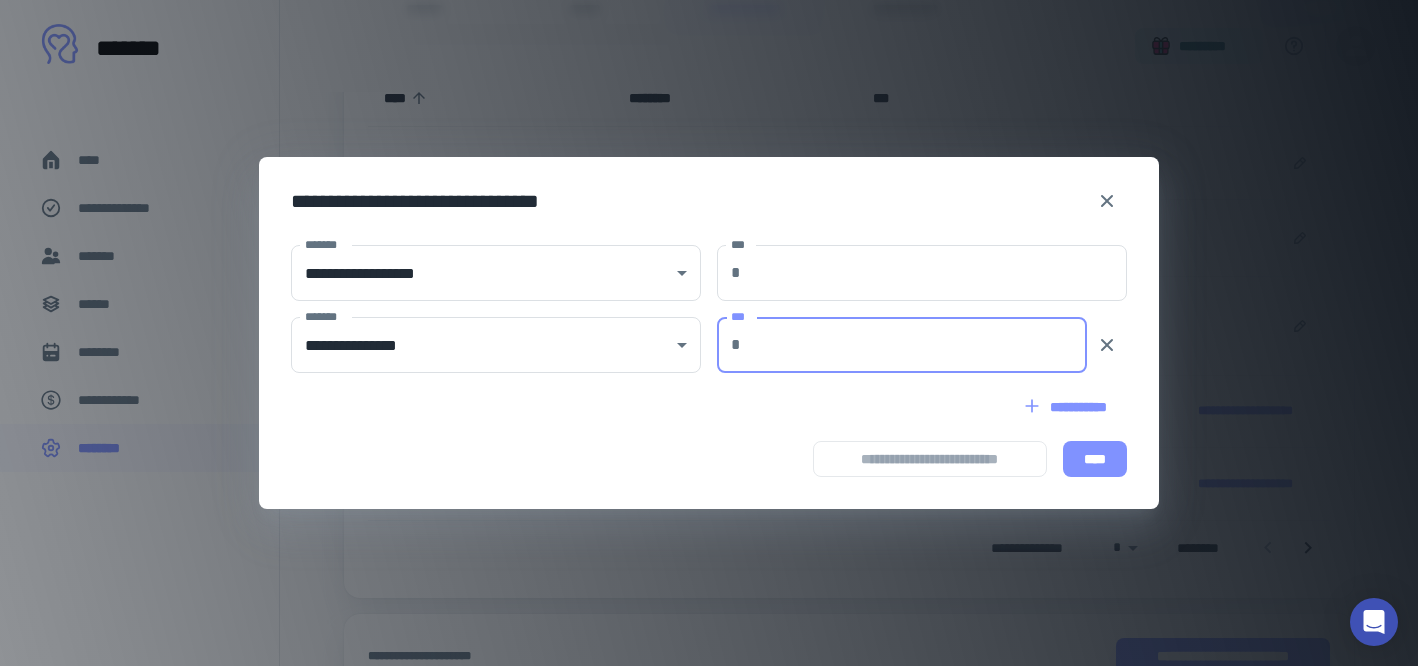 type on "***" 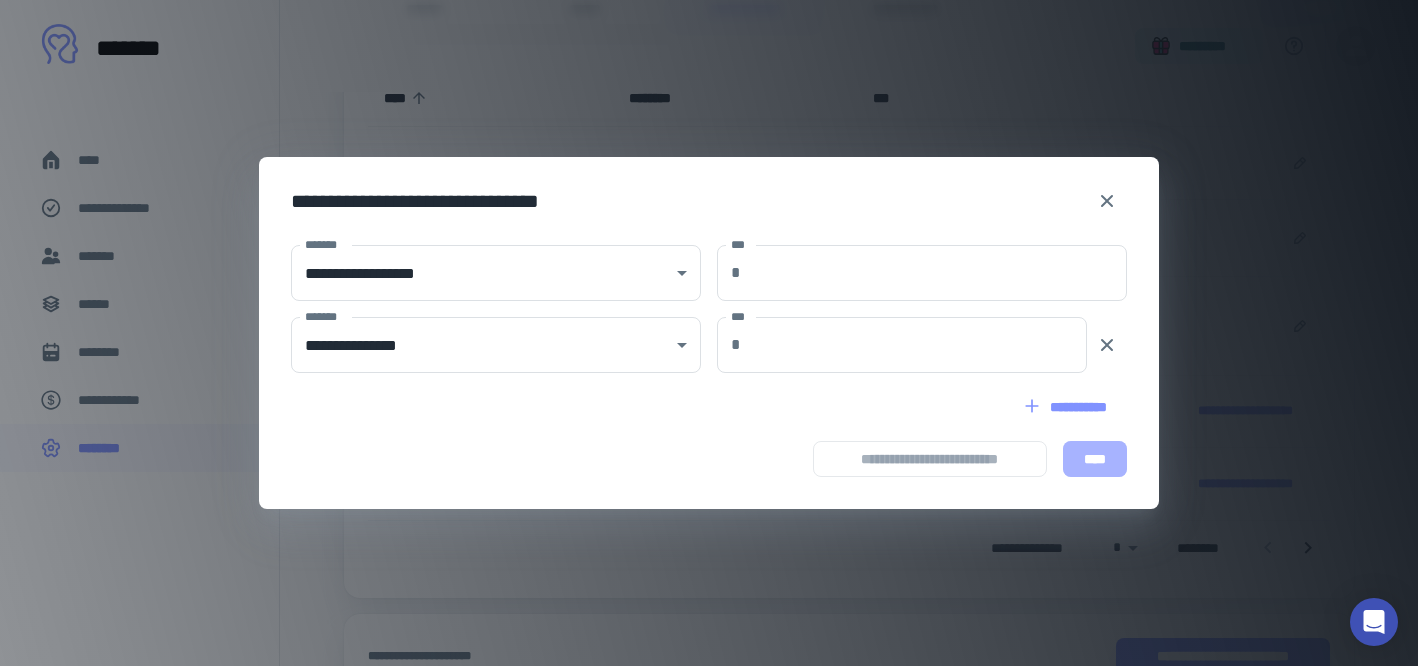 click on "****" at bounding box center (1095, 459) 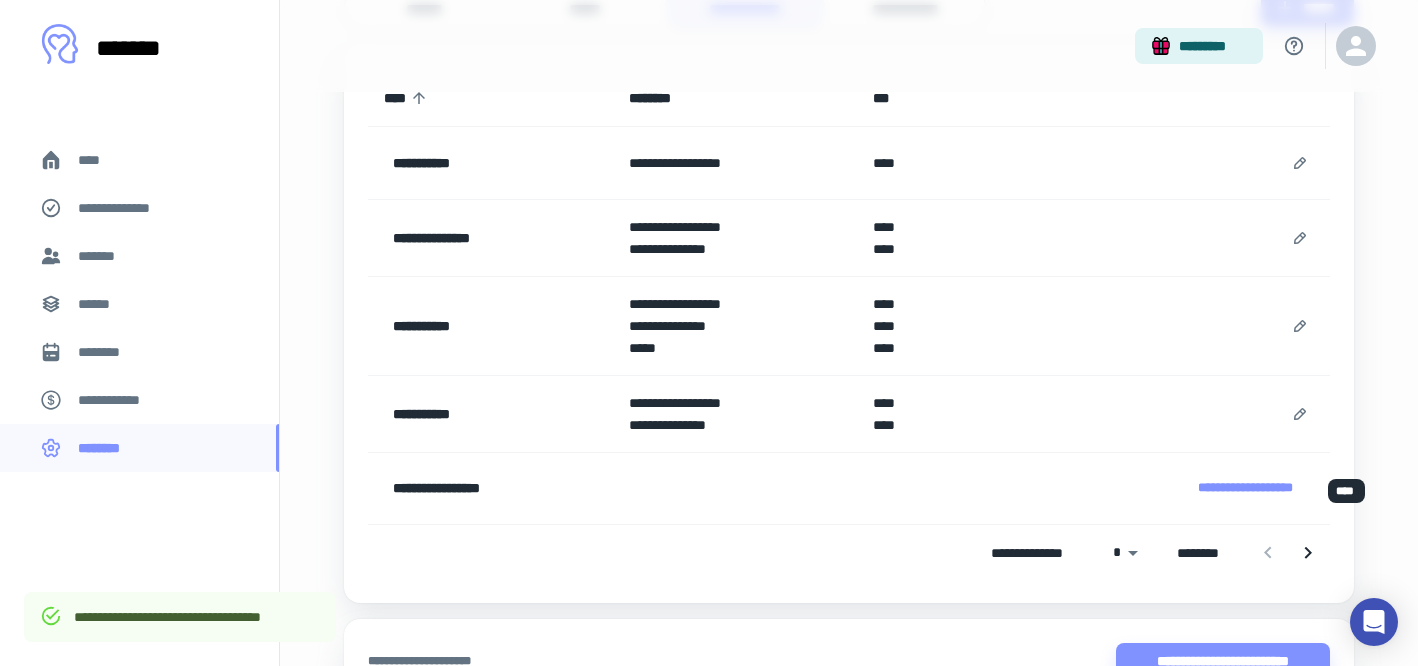 click on "**********" at bounding box center (1245, 488) 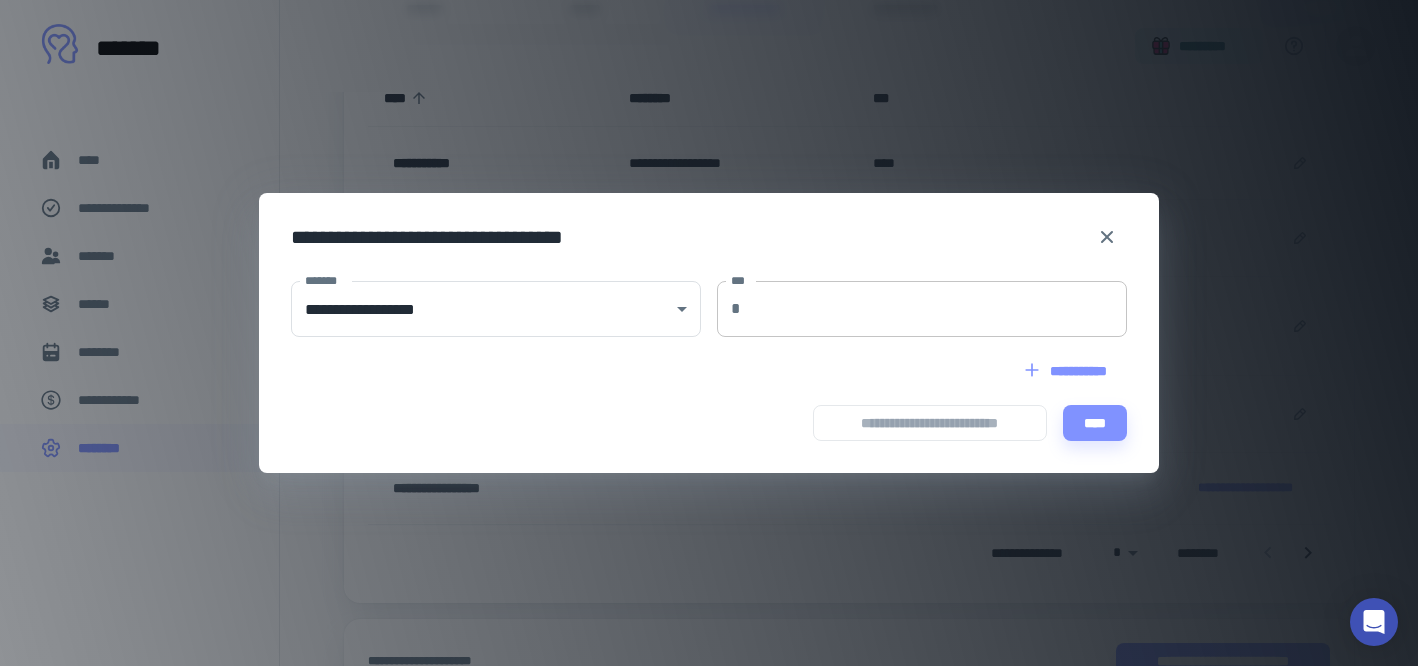 click on "***" at bounding box center [938, 309] 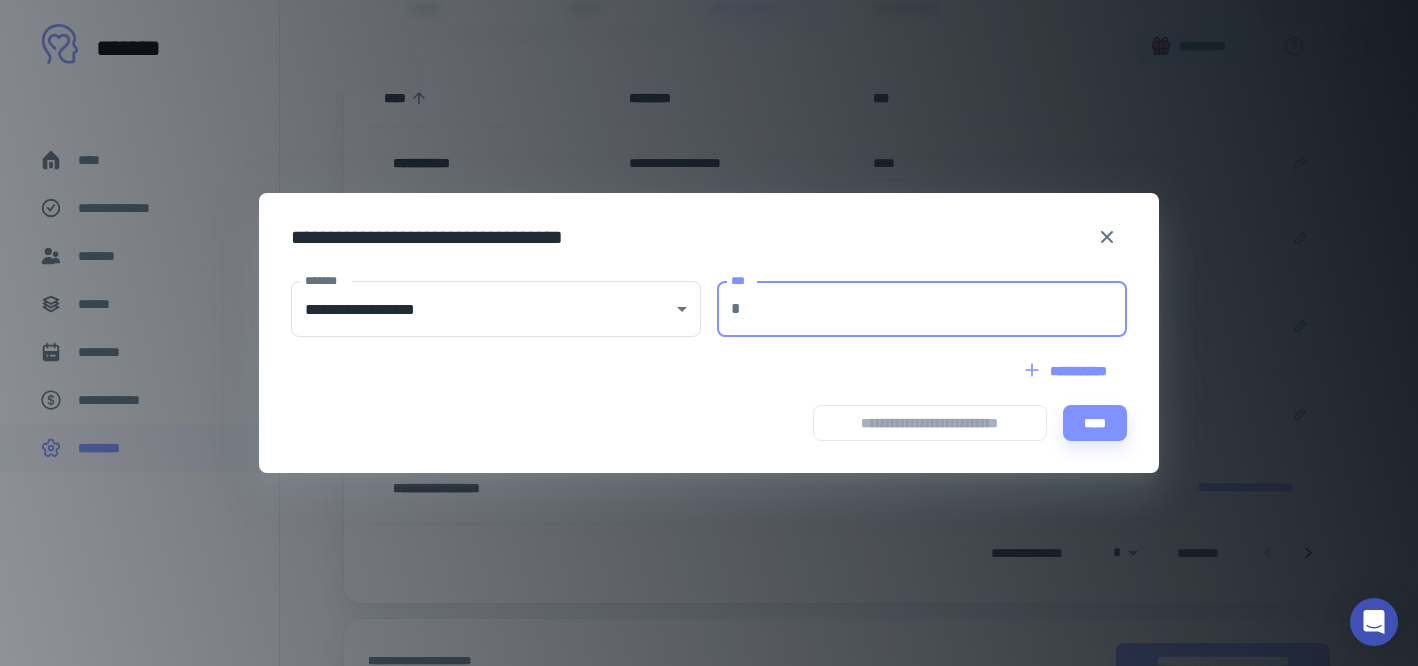 type on "*" 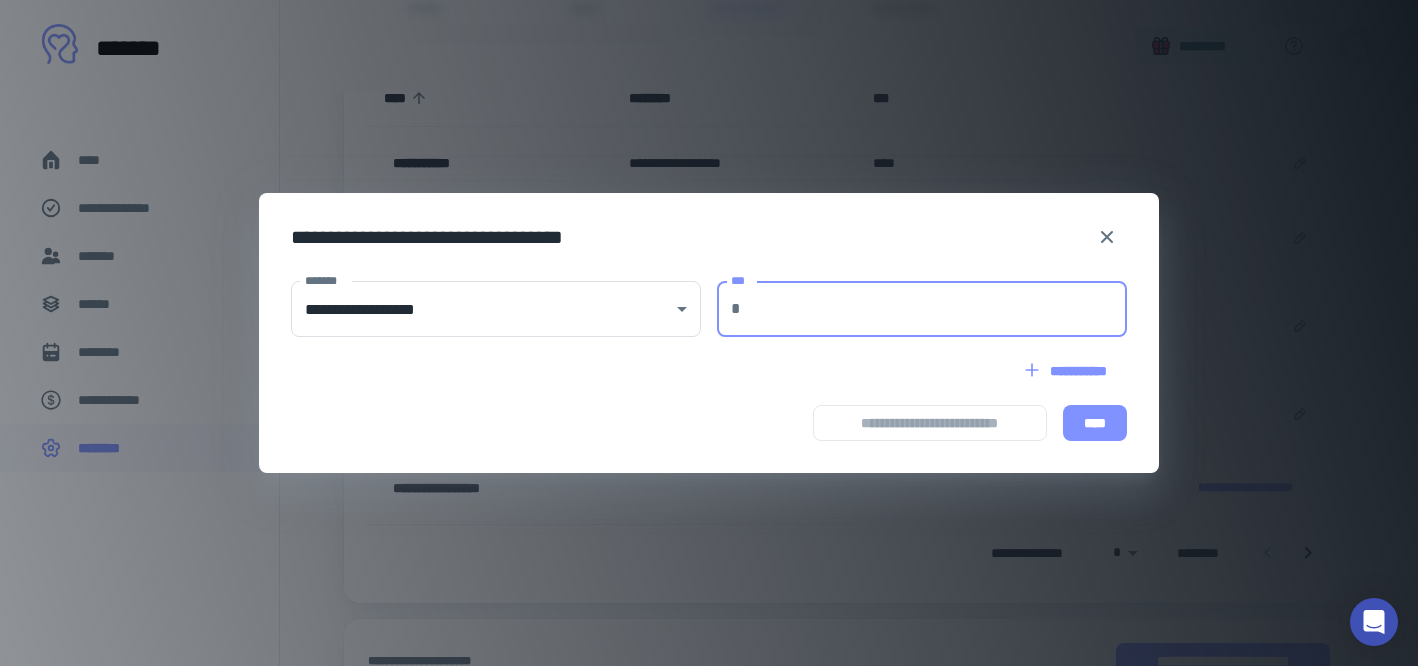 type on "***" 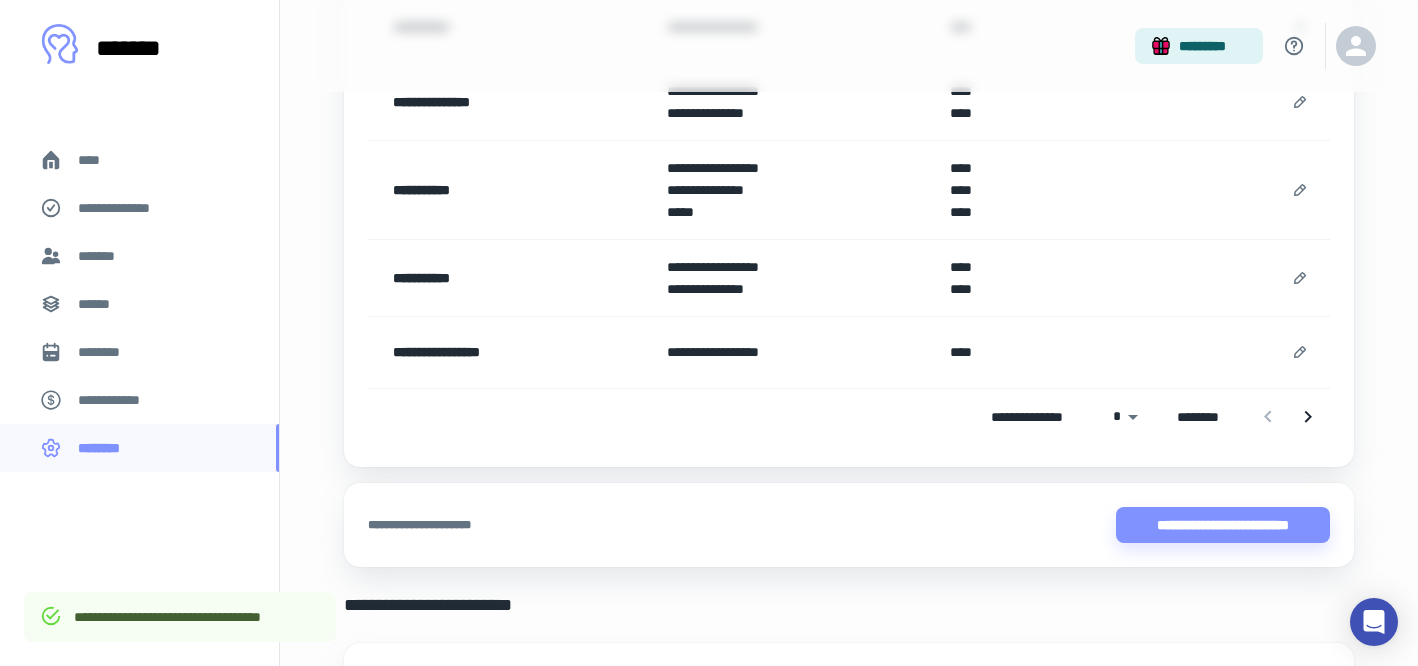scroll, scrollTop: 470, scrollLeft: 0, axis: vertical 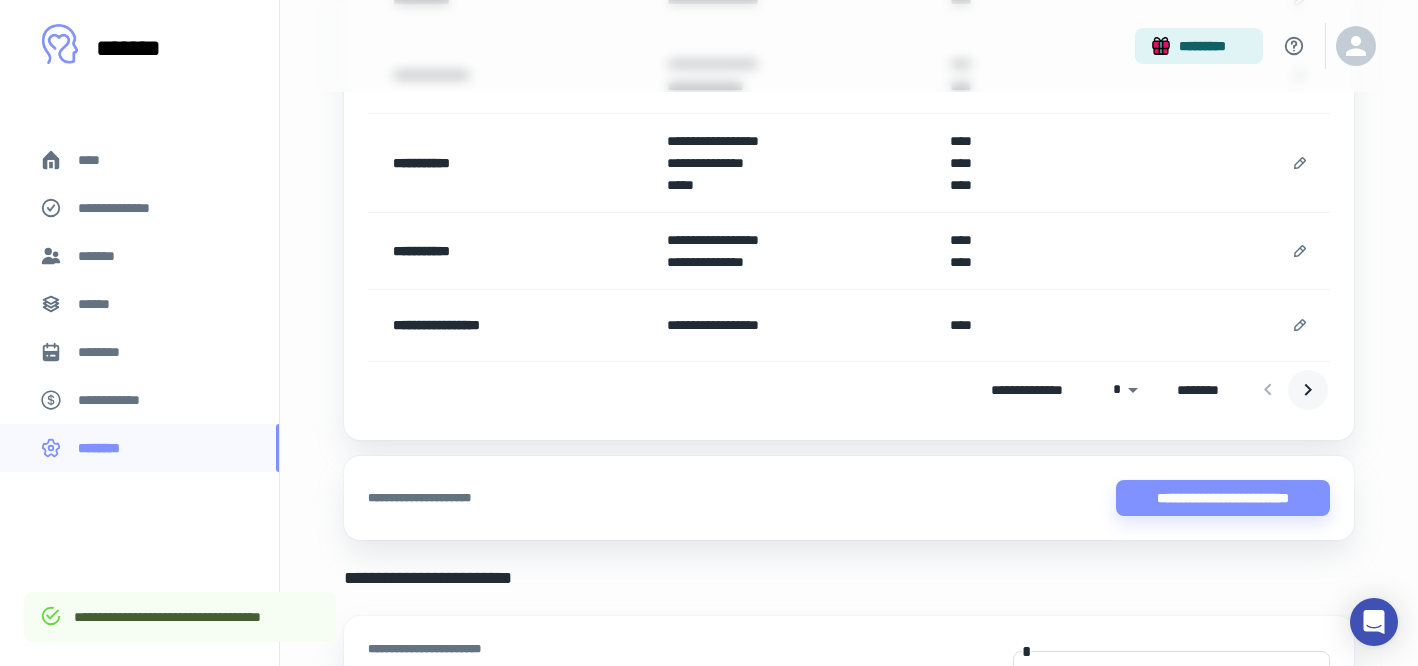 click 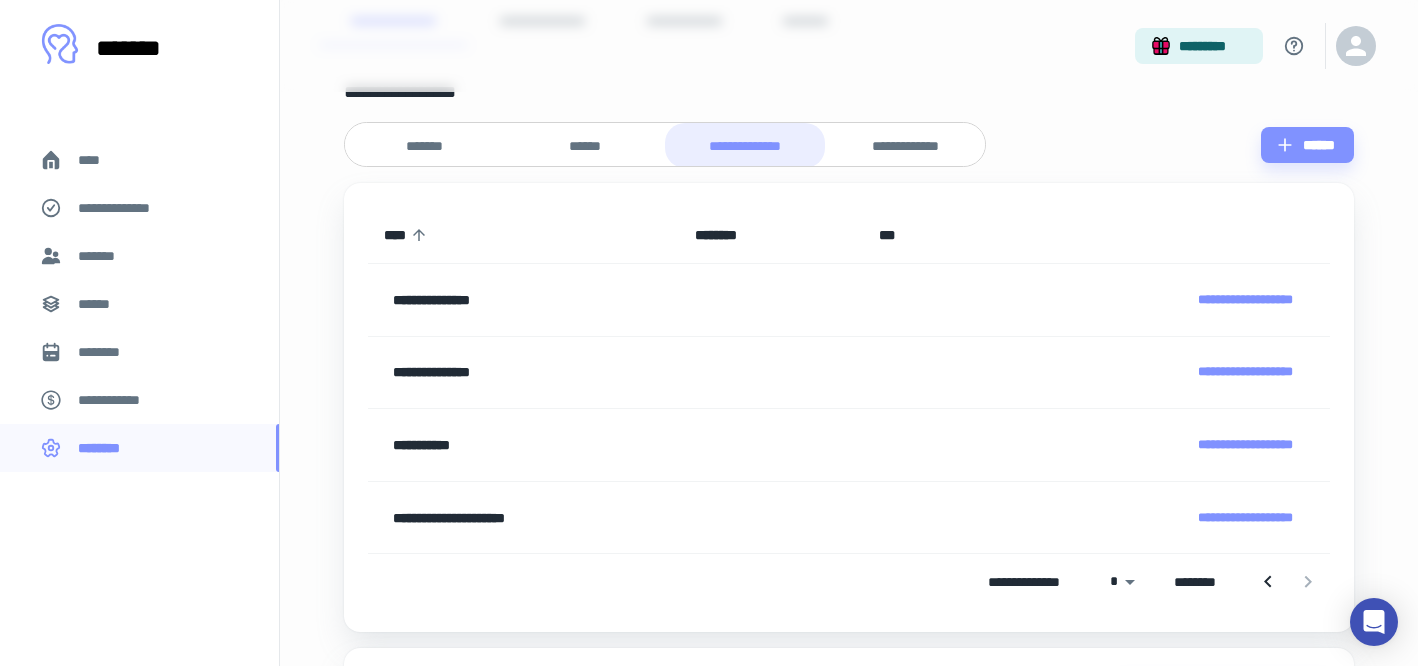 scroll, scrollTop: 167, scrollLeft: 0, axis: vertical 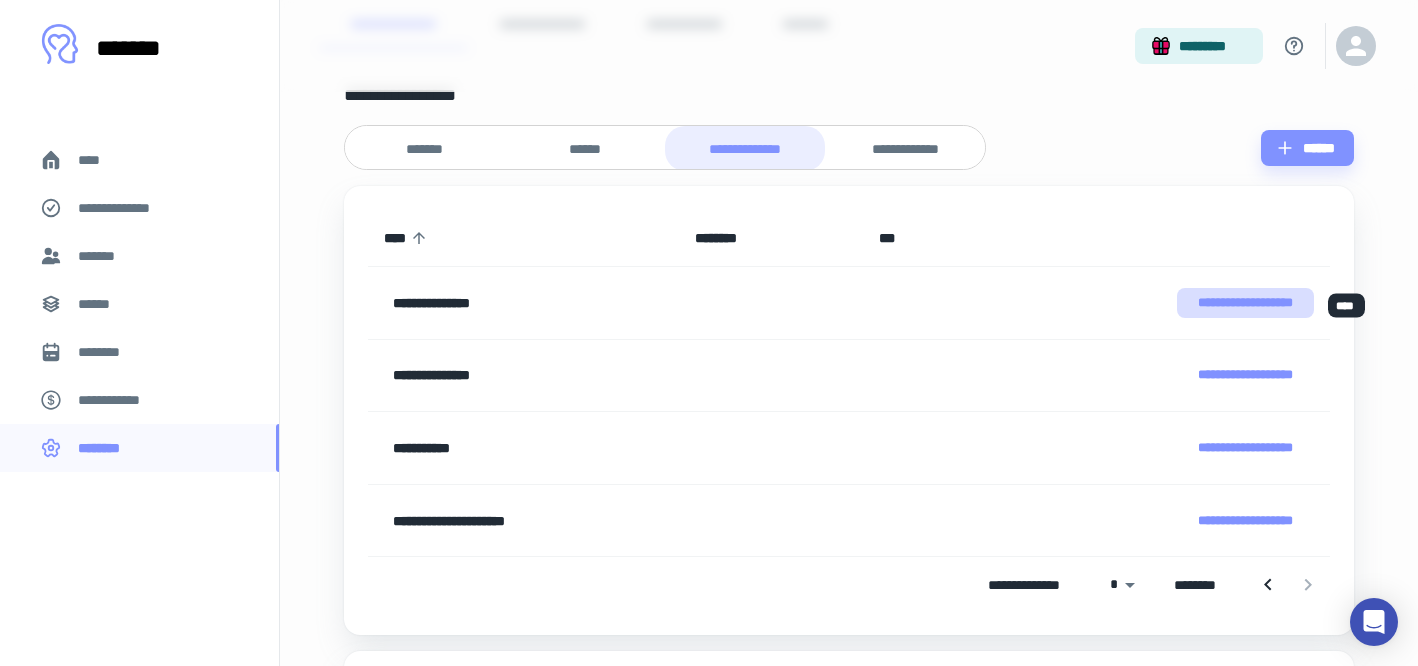 click on "**********" at bounding box center [1245, 303] 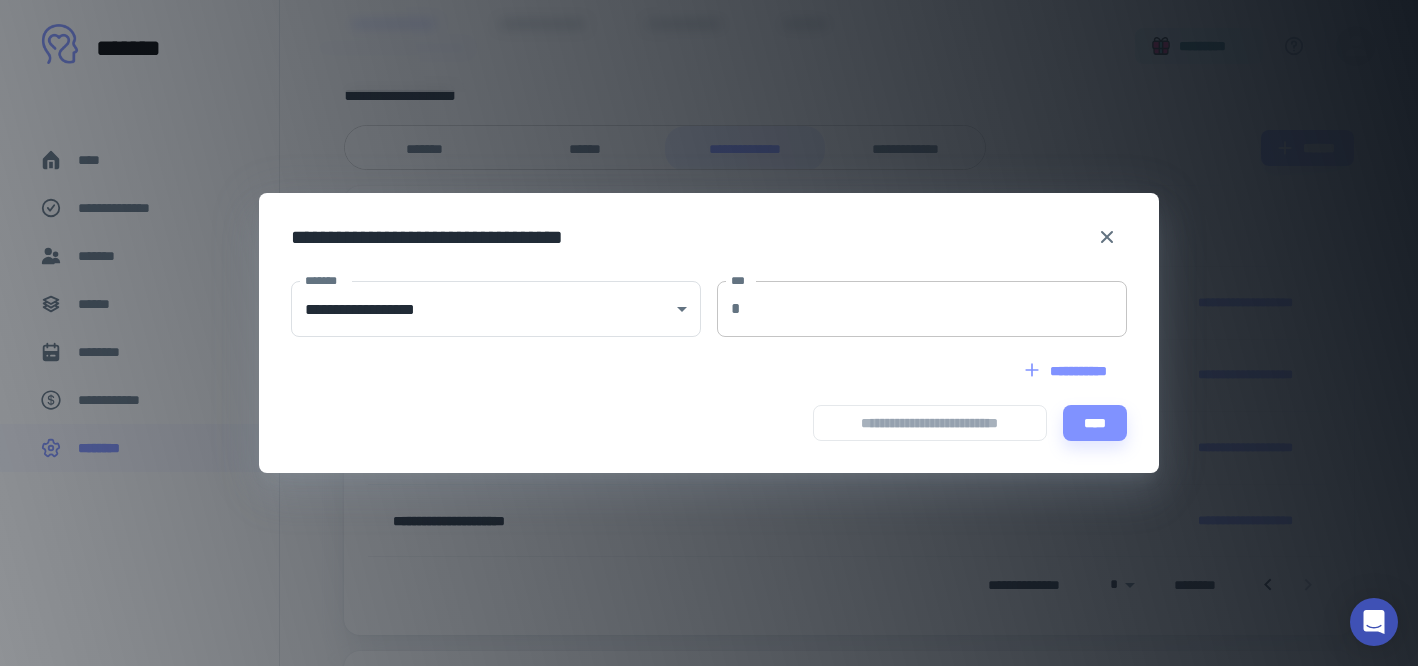 click on "***" at bounding box center [938, 309] 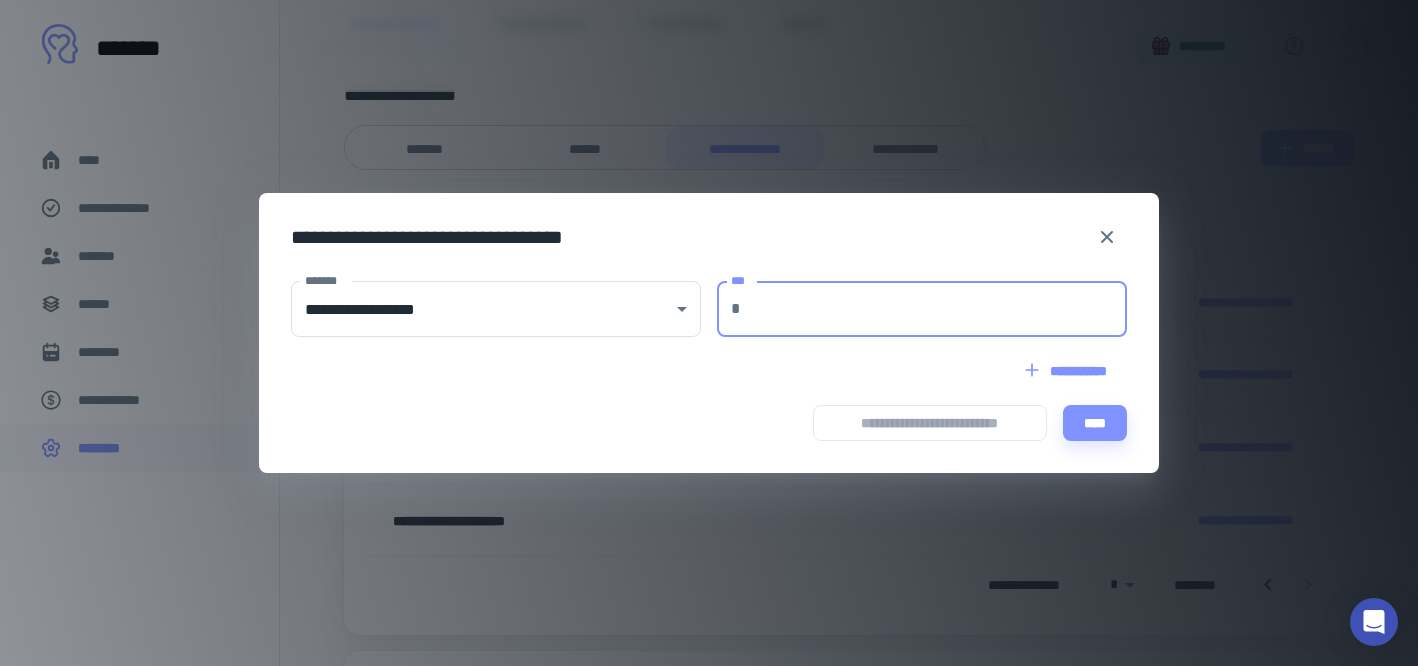 type on "***" 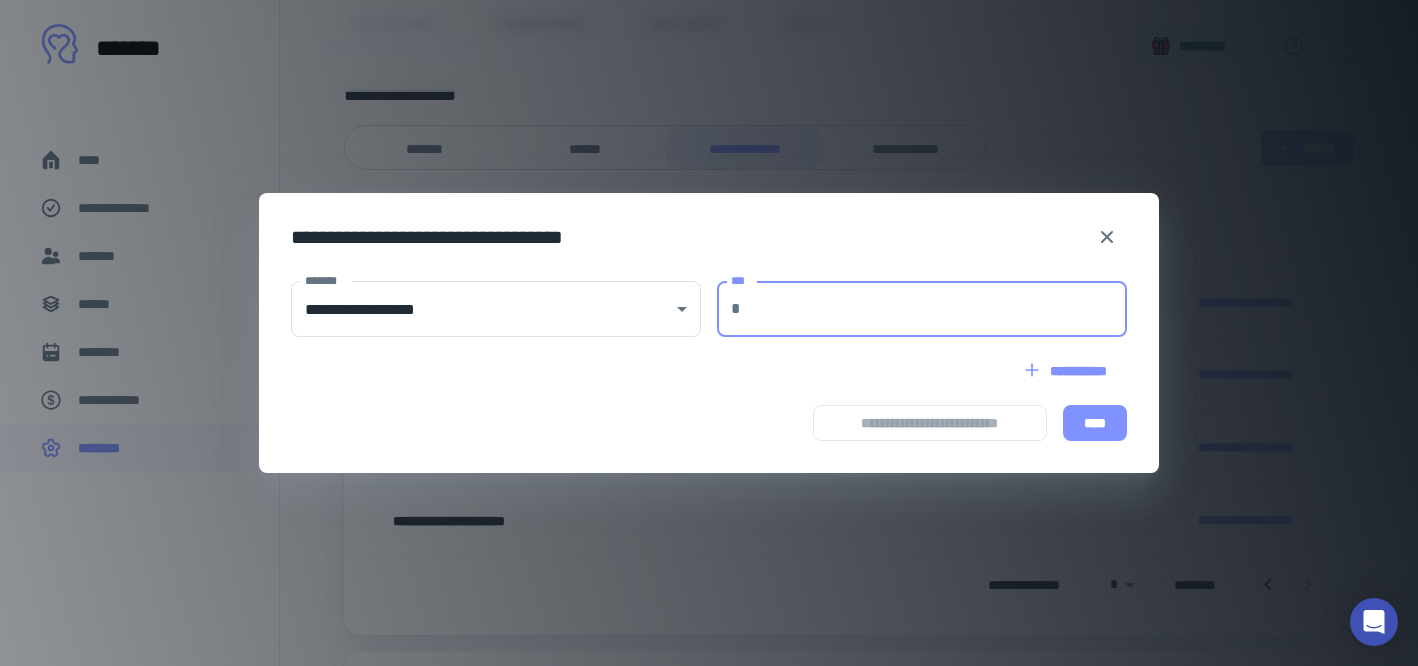 click on "****" at bounding box center [1095, 423] 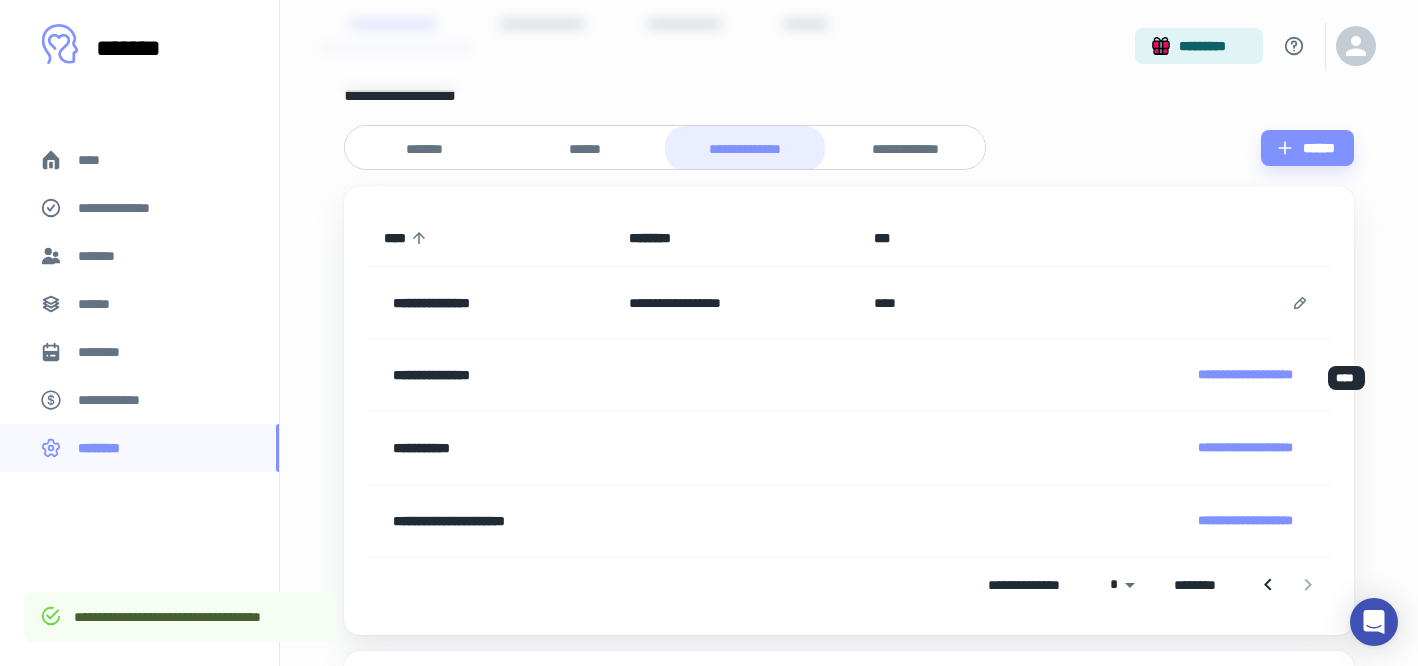 click on "**********" at bounding box center [1245, 375] 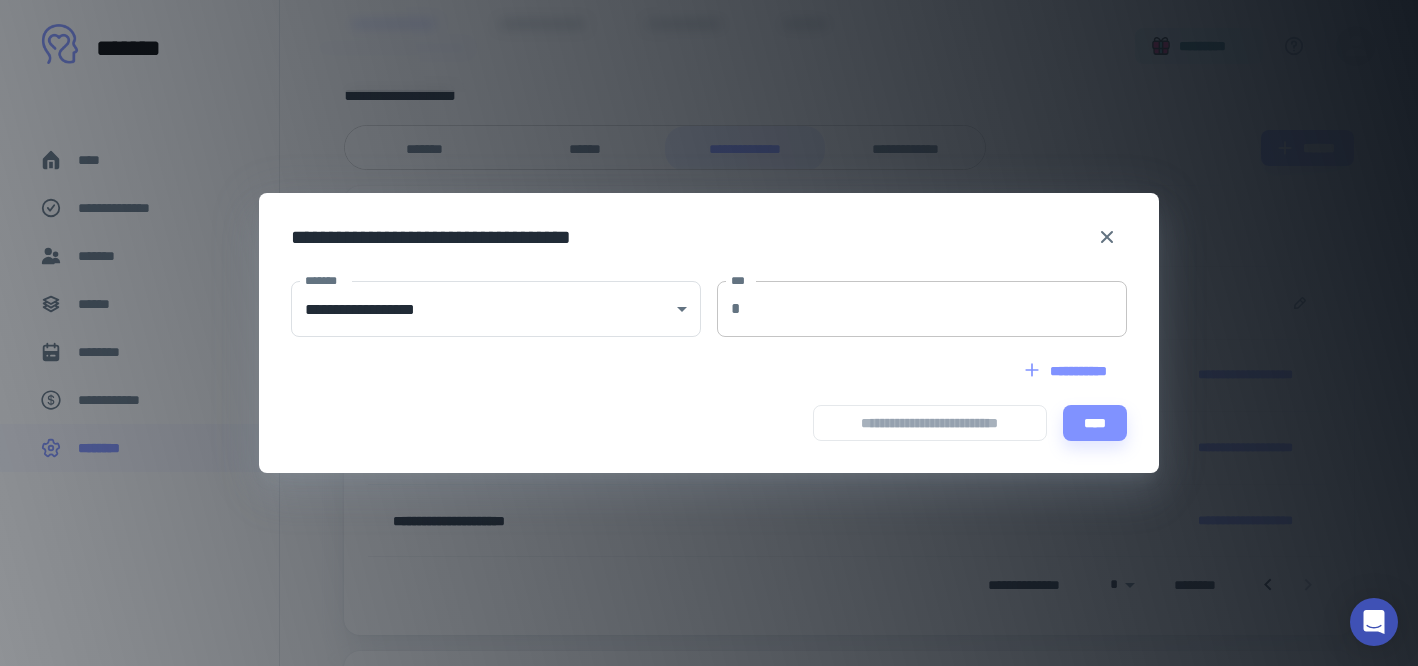 click on "***" at bounding box center [938, 309] 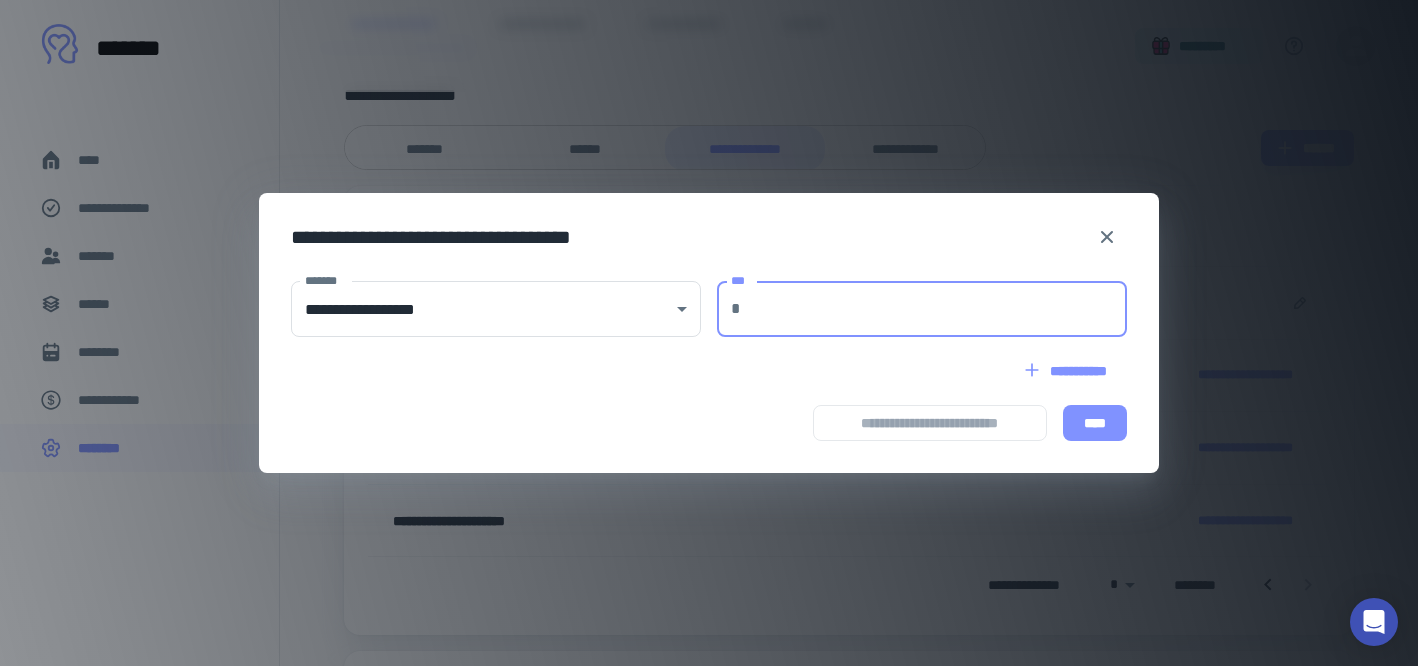 type on "***" 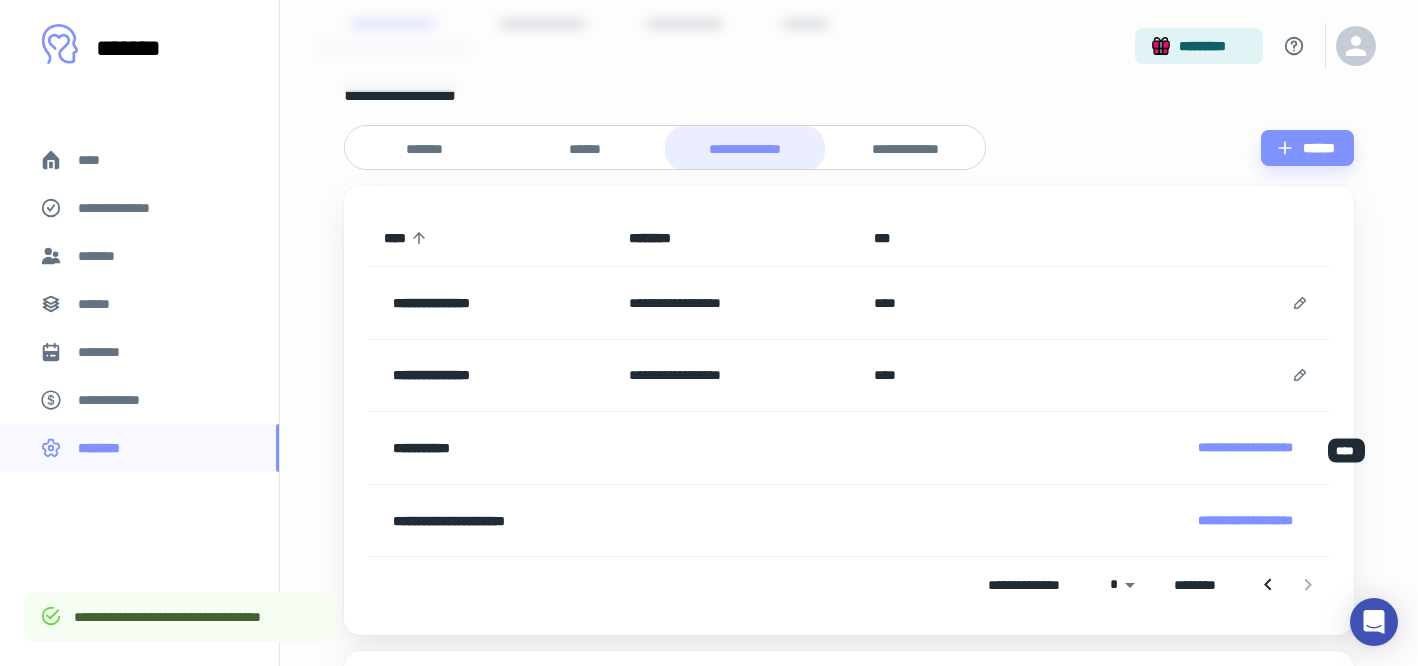 click on "**********" at bounding box center [1245, 448] 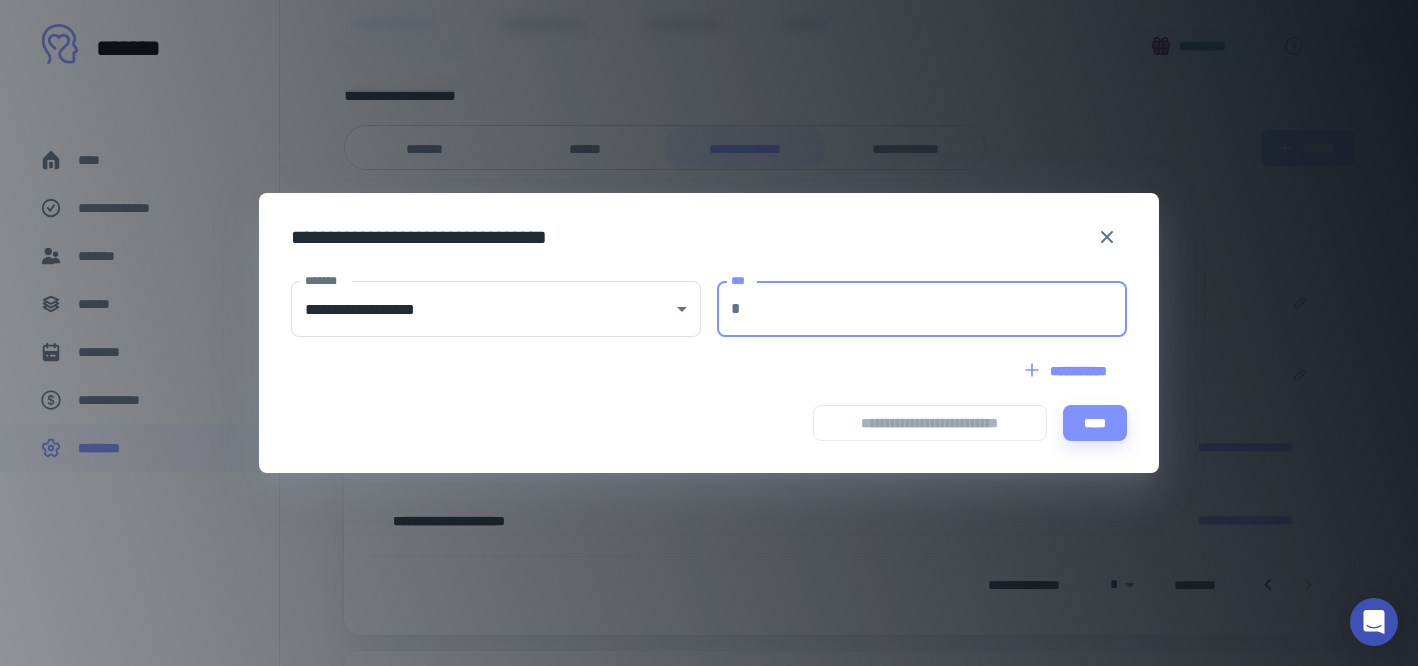 click on "***" at bounding box center (938, 309) 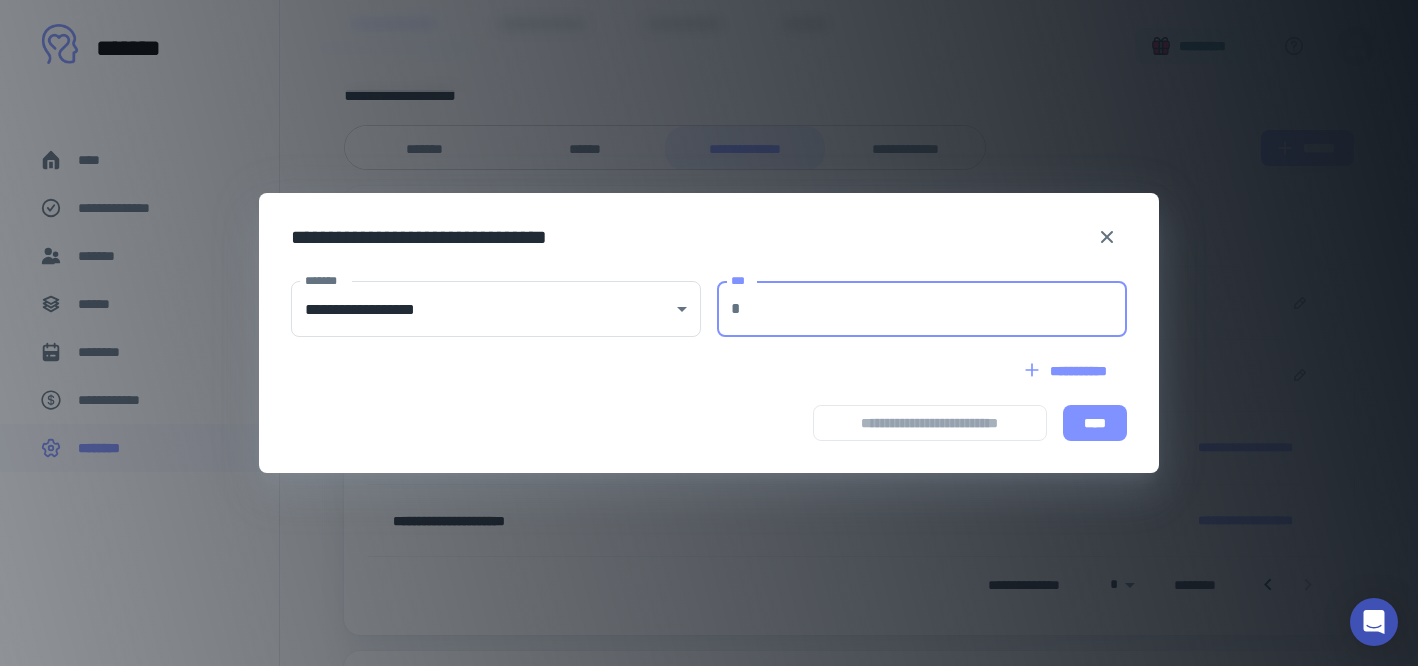 type on "***" 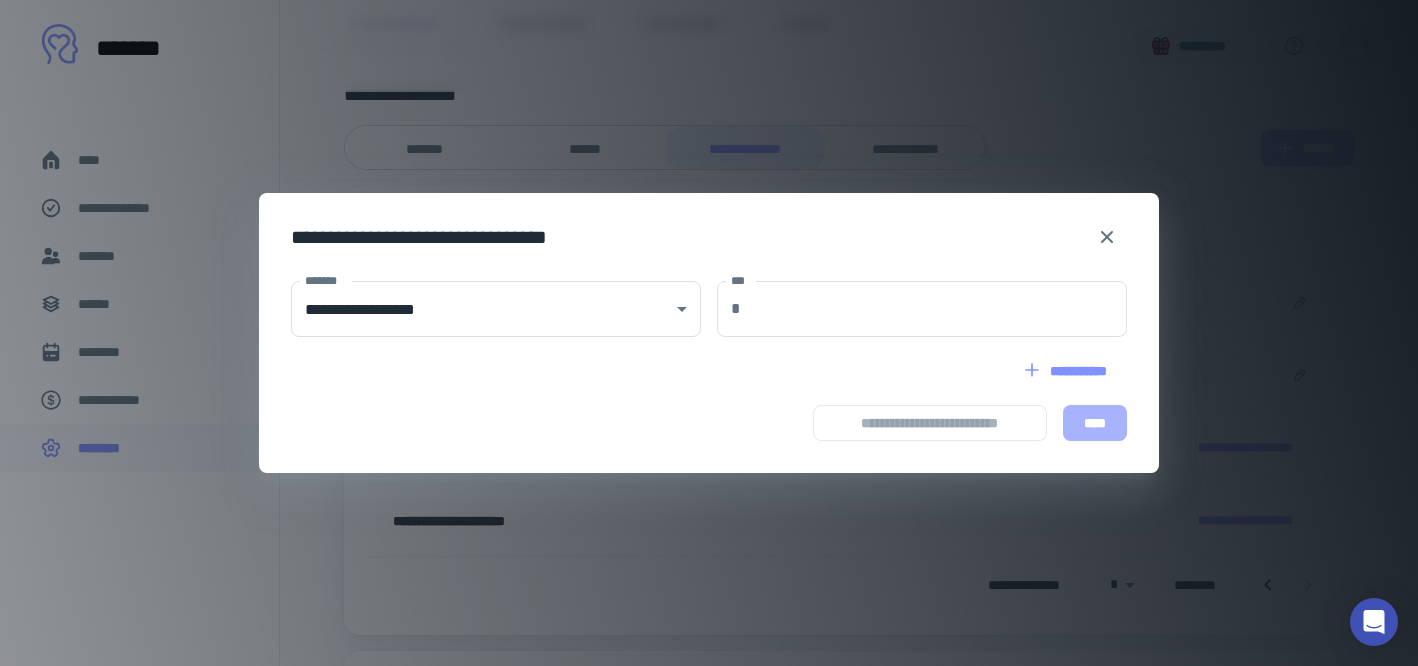 click on "****" at bounding box center [1095, 423] 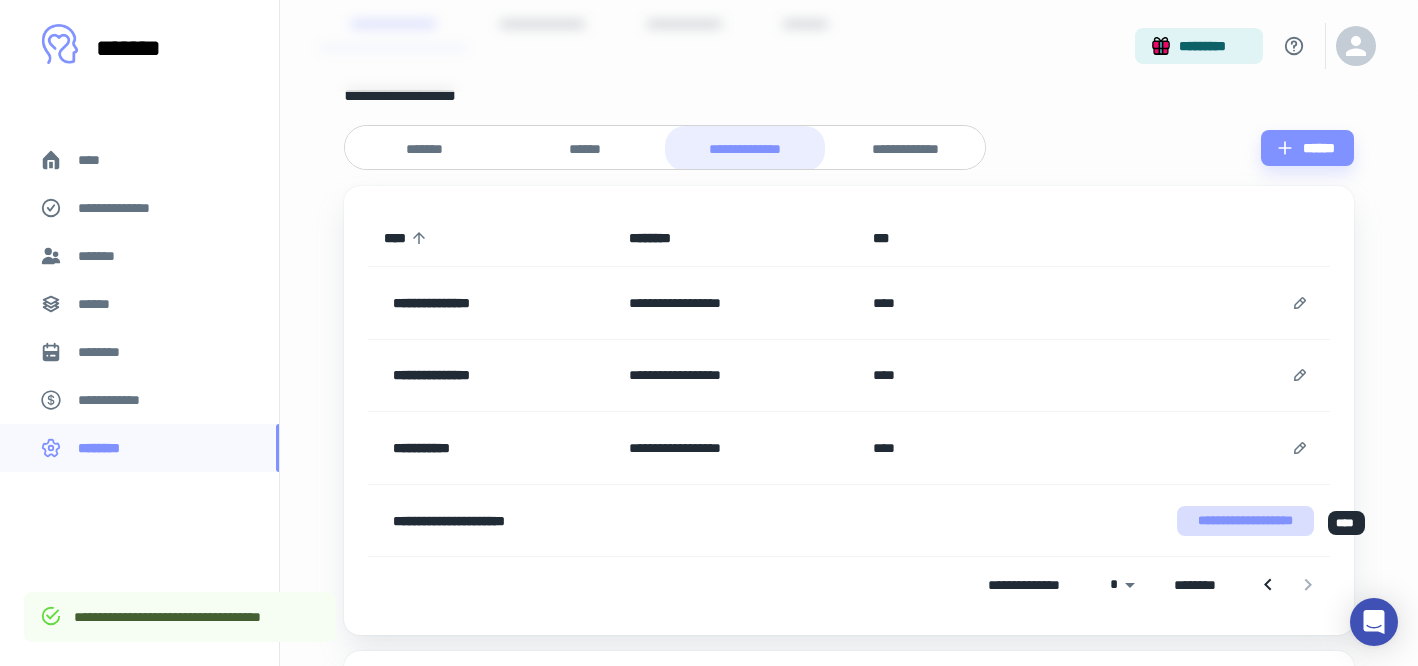click on "**********" at bounding box center [1245, 521] 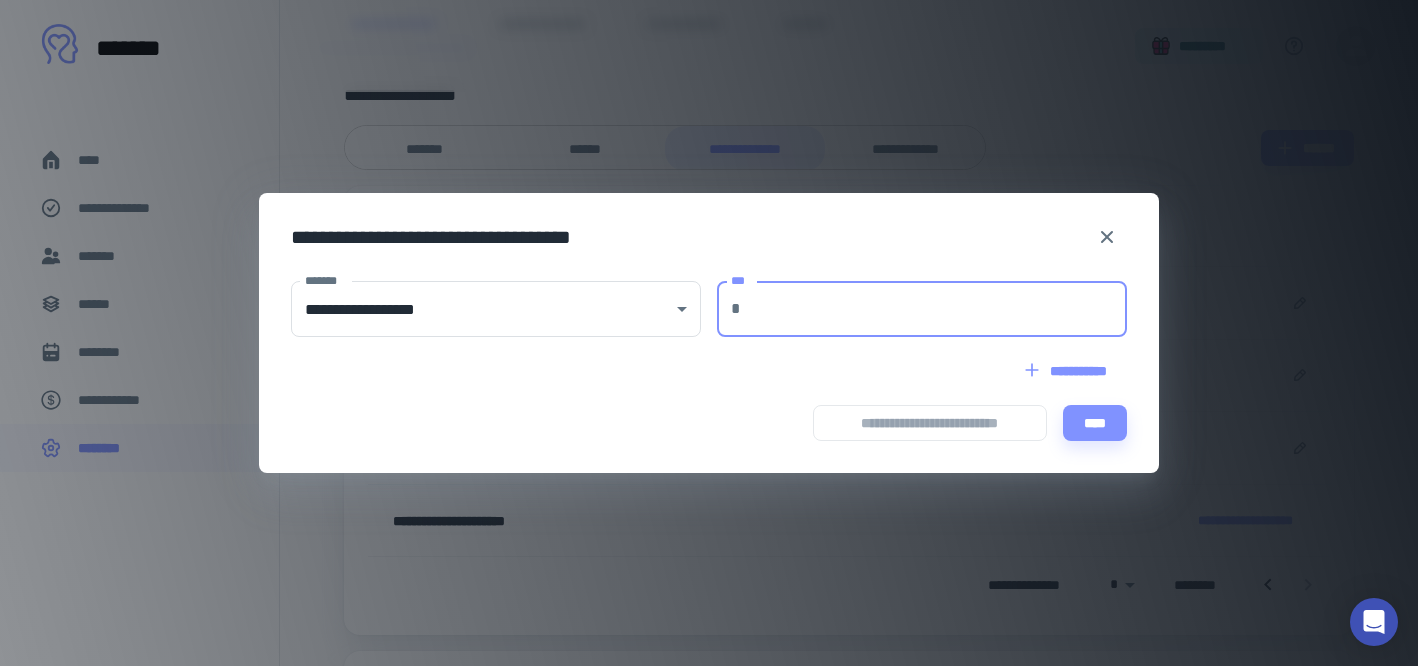 click on "***" at bounding box center [938, 309] 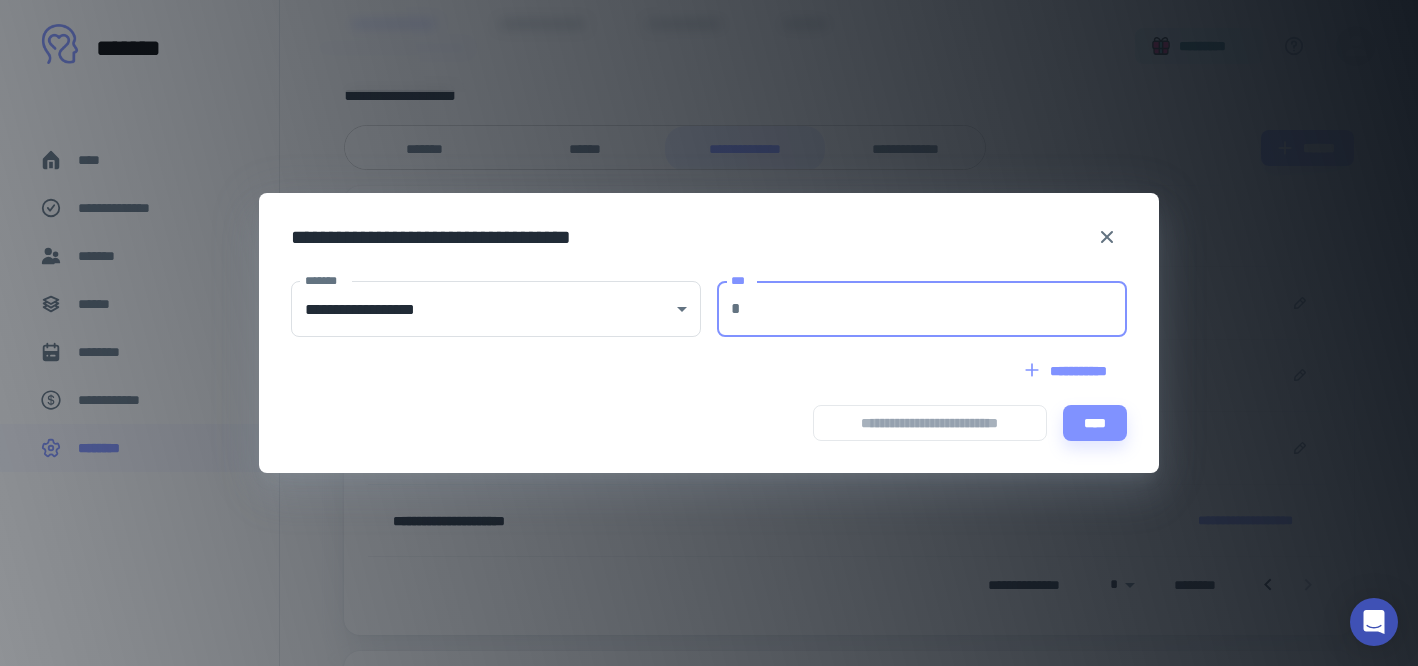 type on "*" 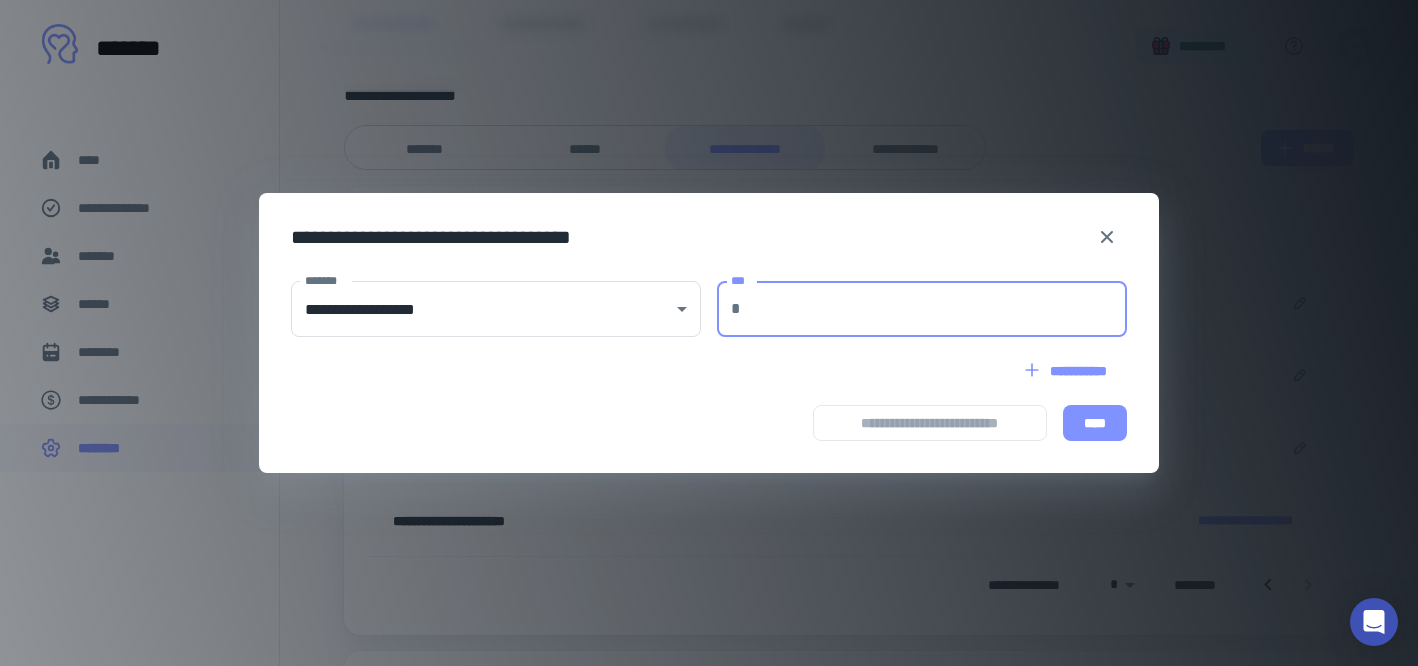 type on "***" 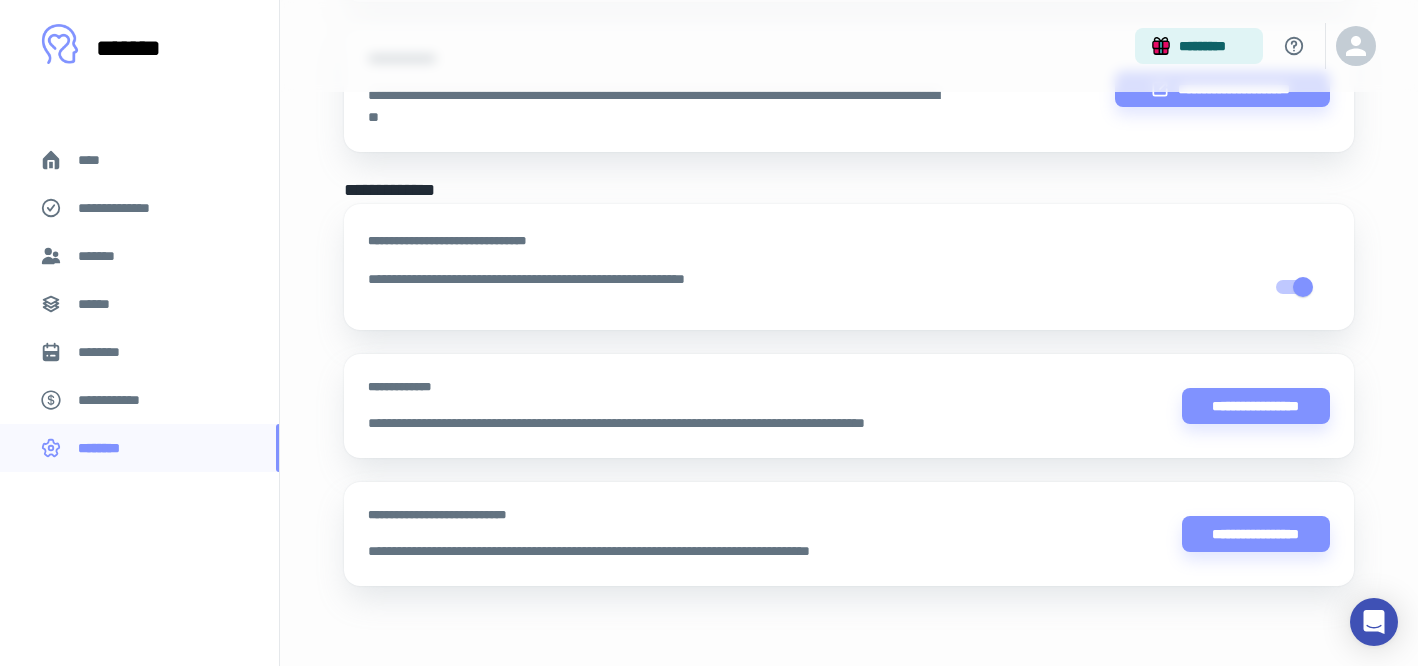 scroll, scrollTop: 1102, scrollLeft: 0, axis: vertical 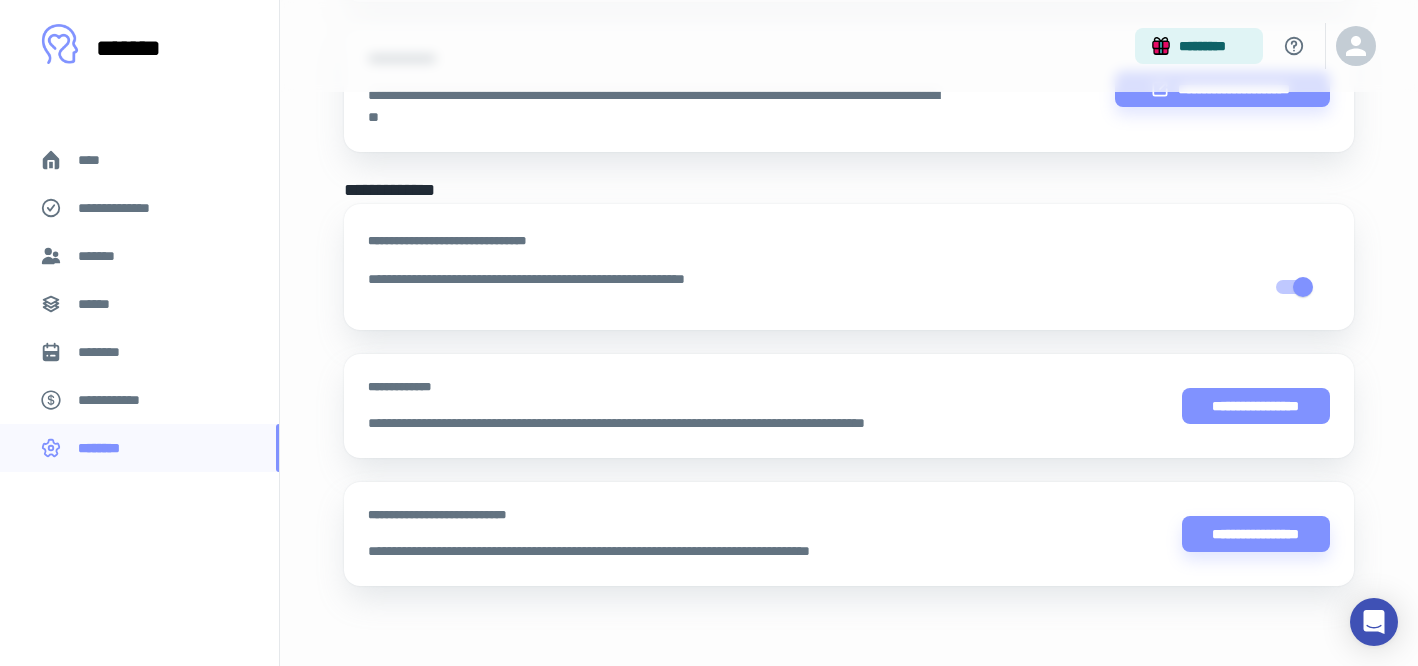 click on "**********" at bounding box center (1256, 406) 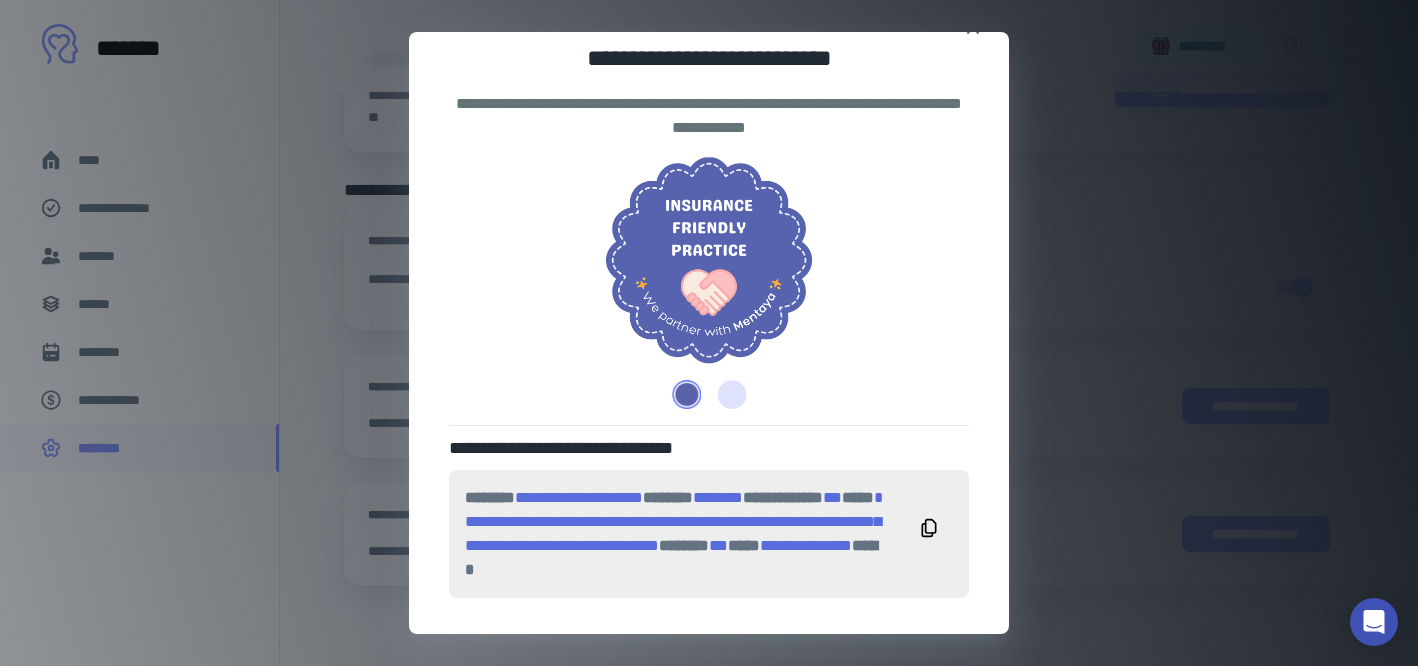 scroll, scrollTop: 0, scrollLeft: 0, axis: both 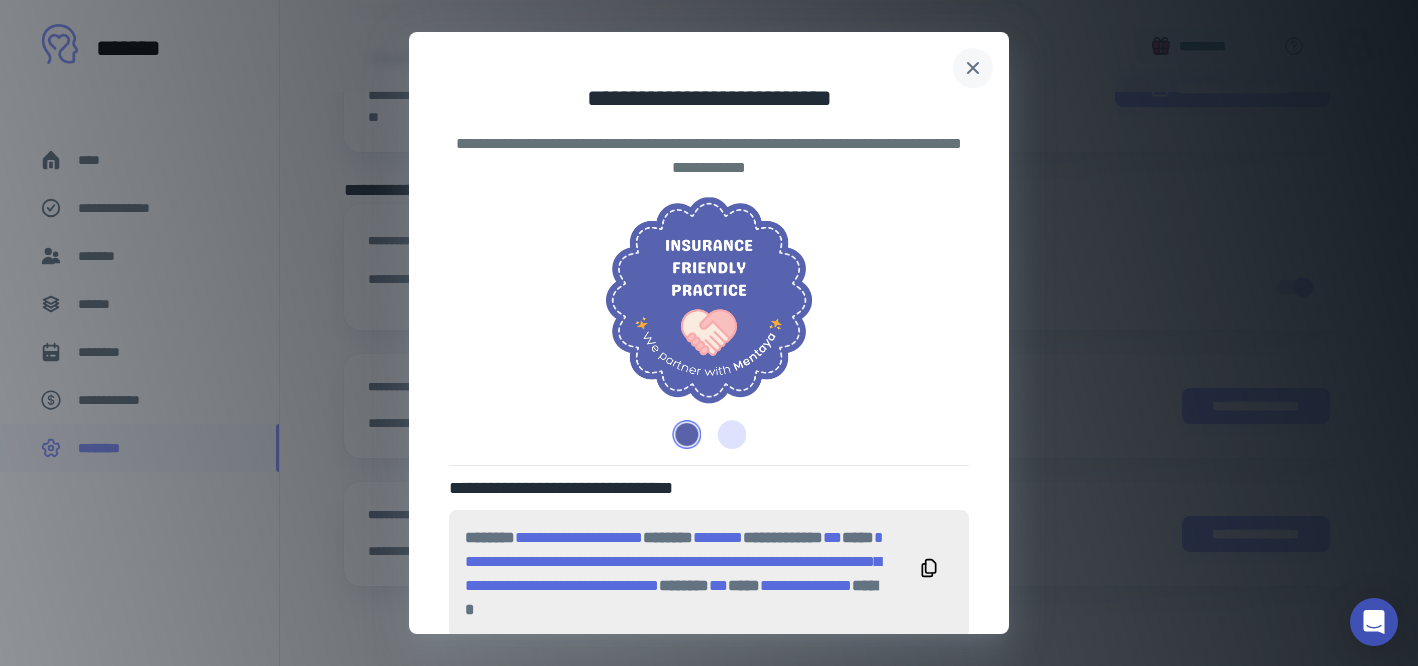 click 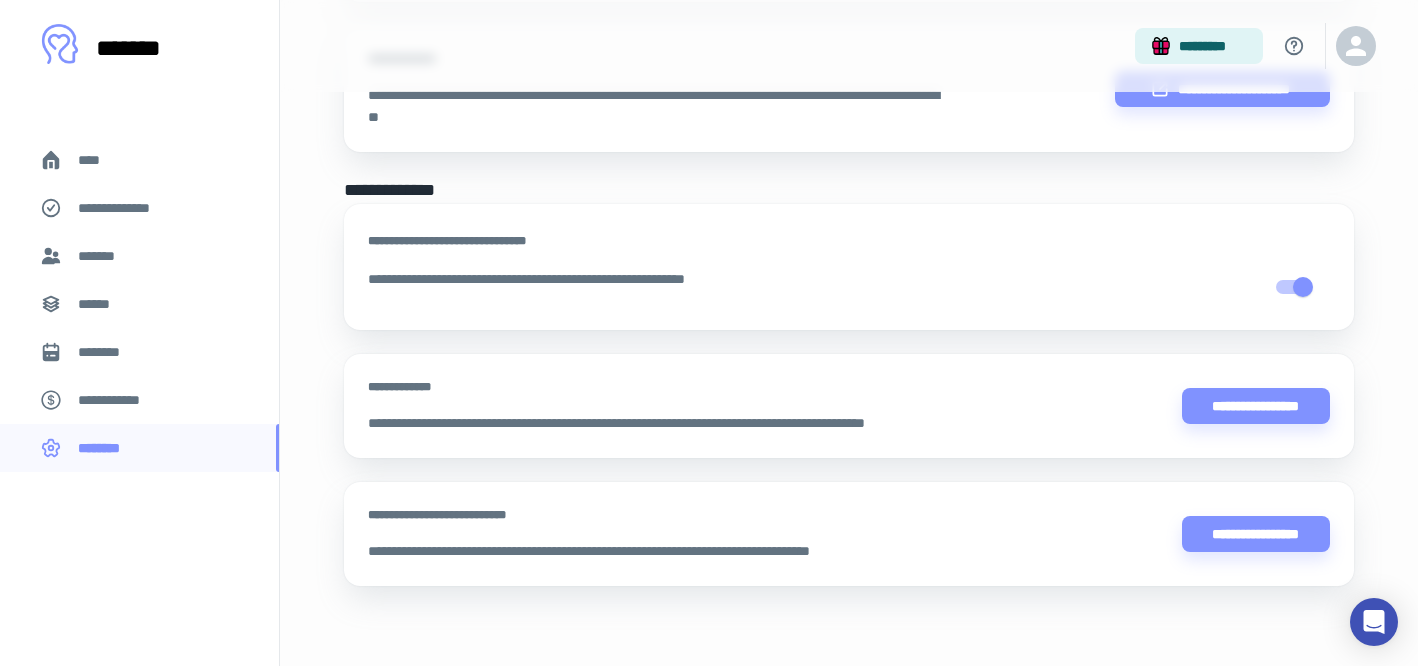 click on "**********" at bounding box center (127, 208) 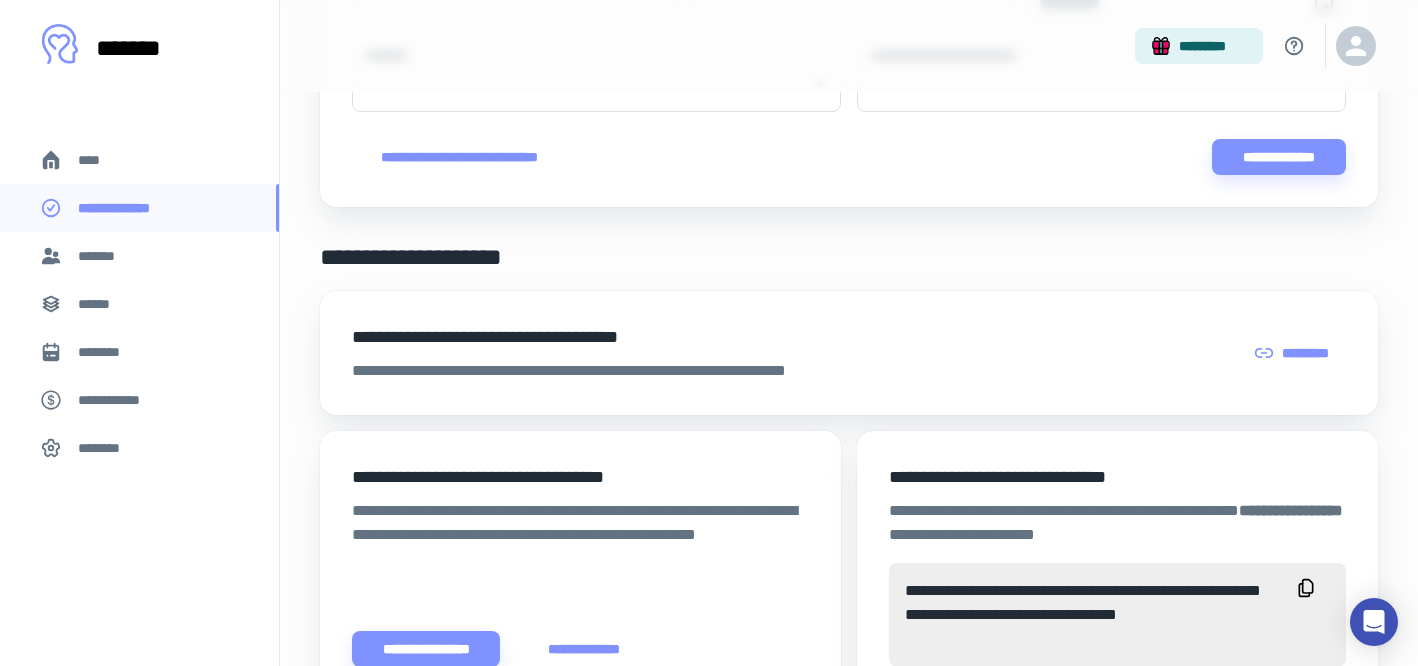 scroll, scrollTop: 320, scrollLeft: 0, axis: vertical 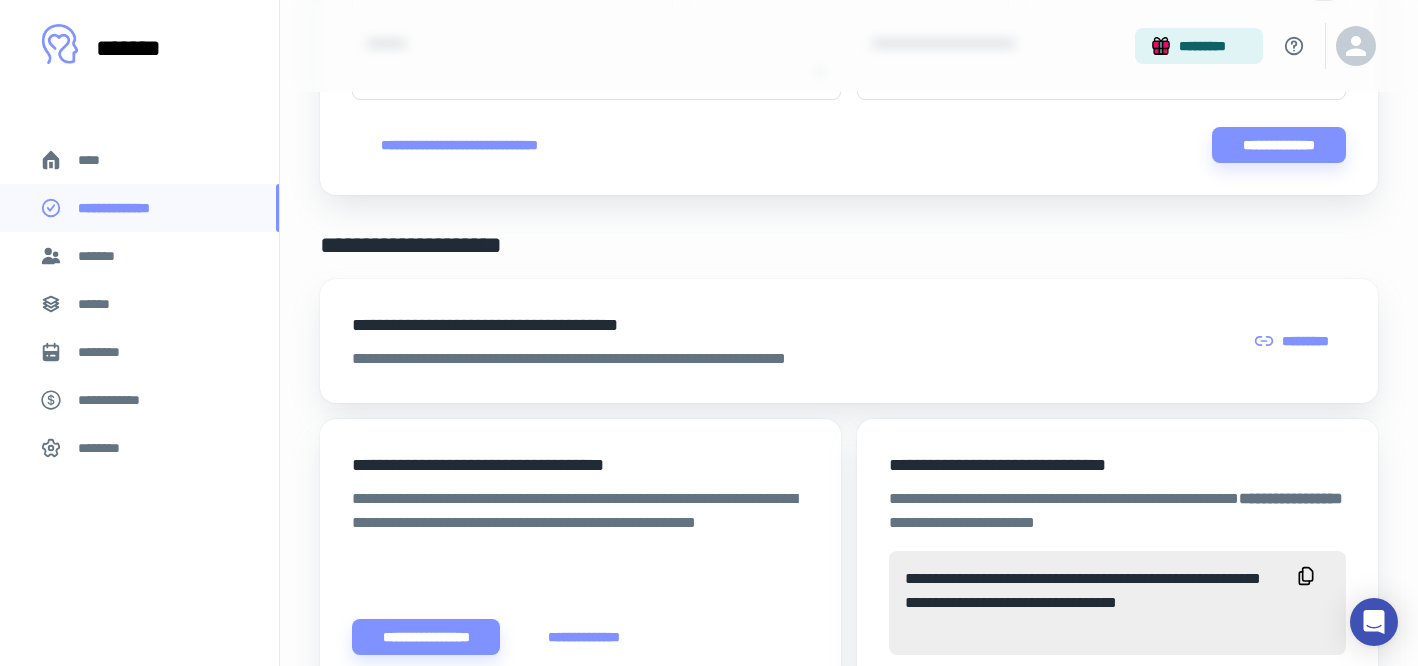 click on "*********" at bounding box center [1293, 341] 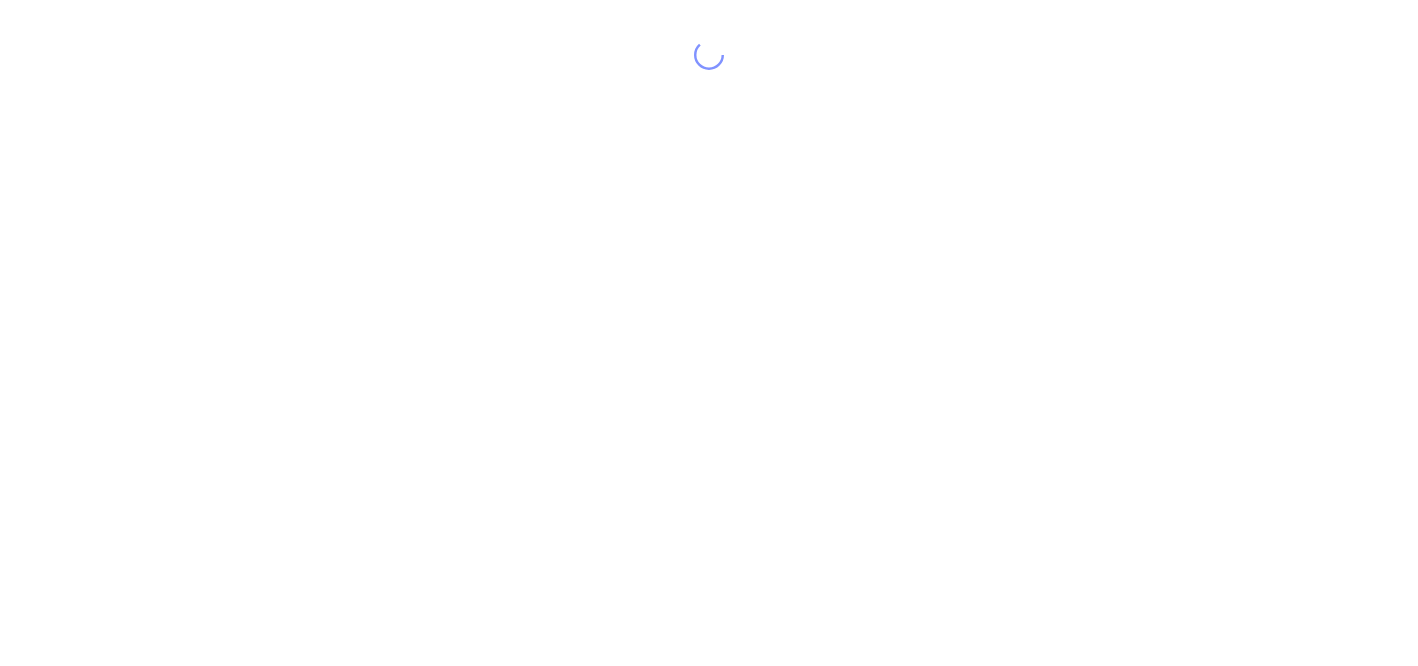 scroll, scrollTop: 0, scrollLeft: 0, axis: both 